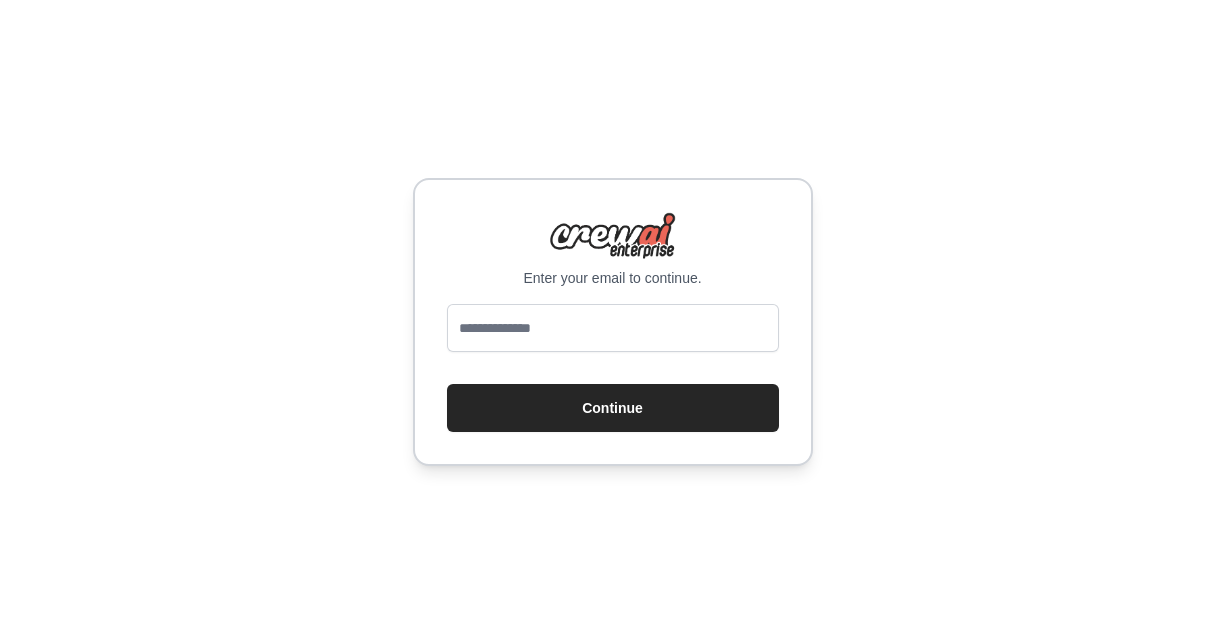 scroll, scrollTop: 0, scrollLeft: 0, axis: both 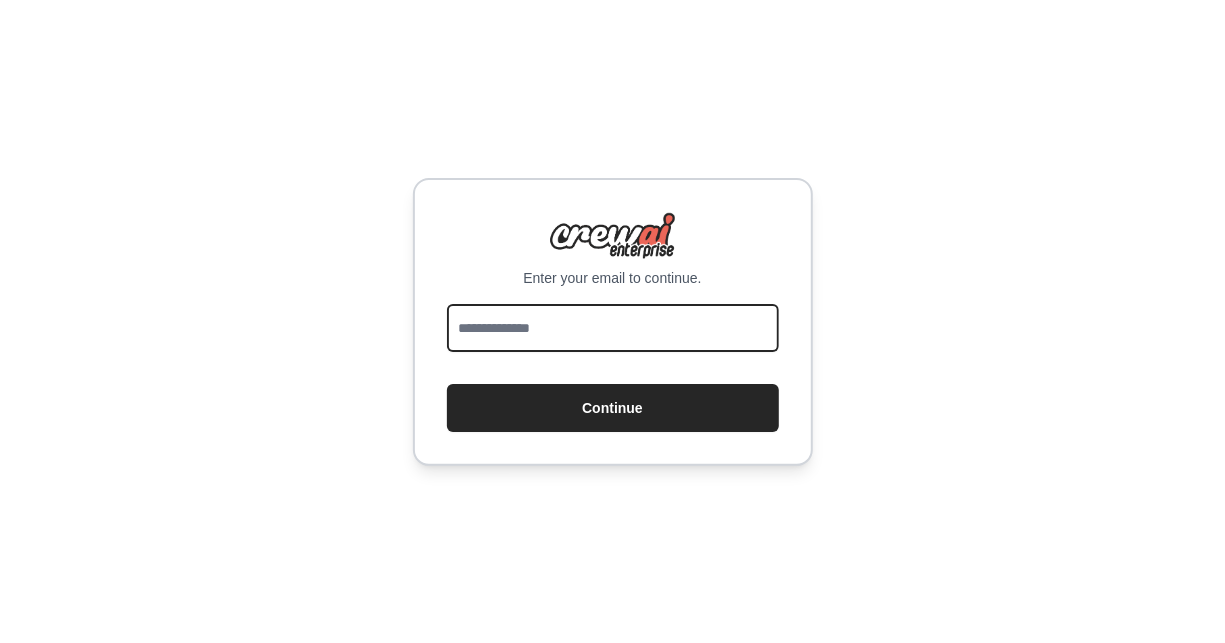 click at bounding box center (613, 328) 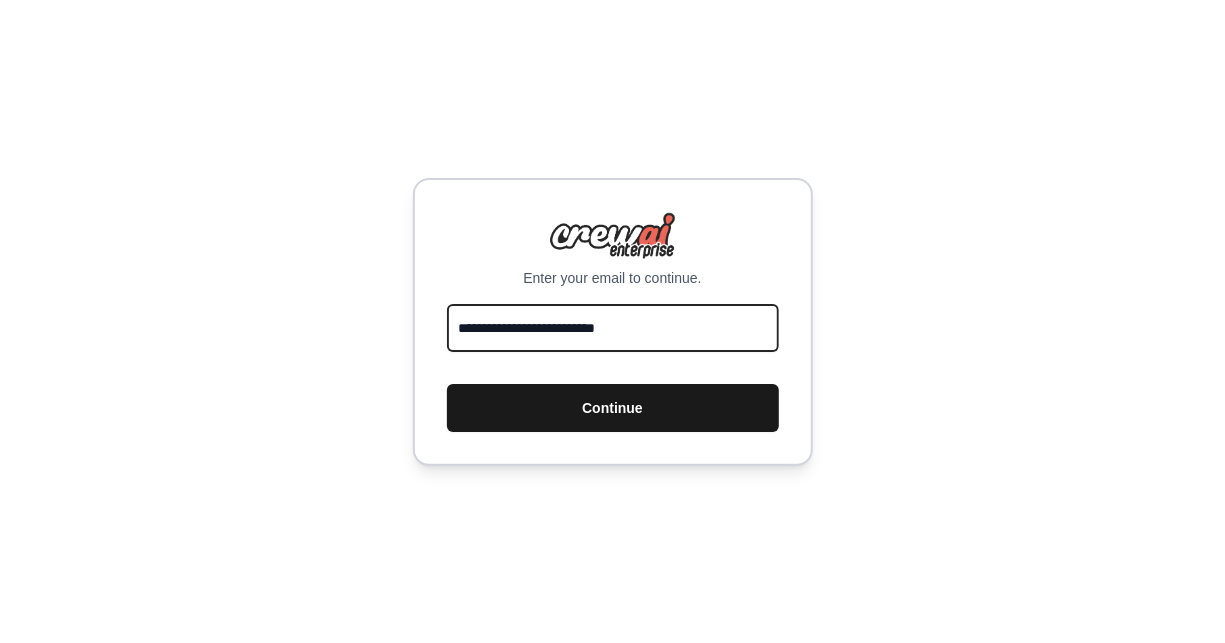 type on "**********" 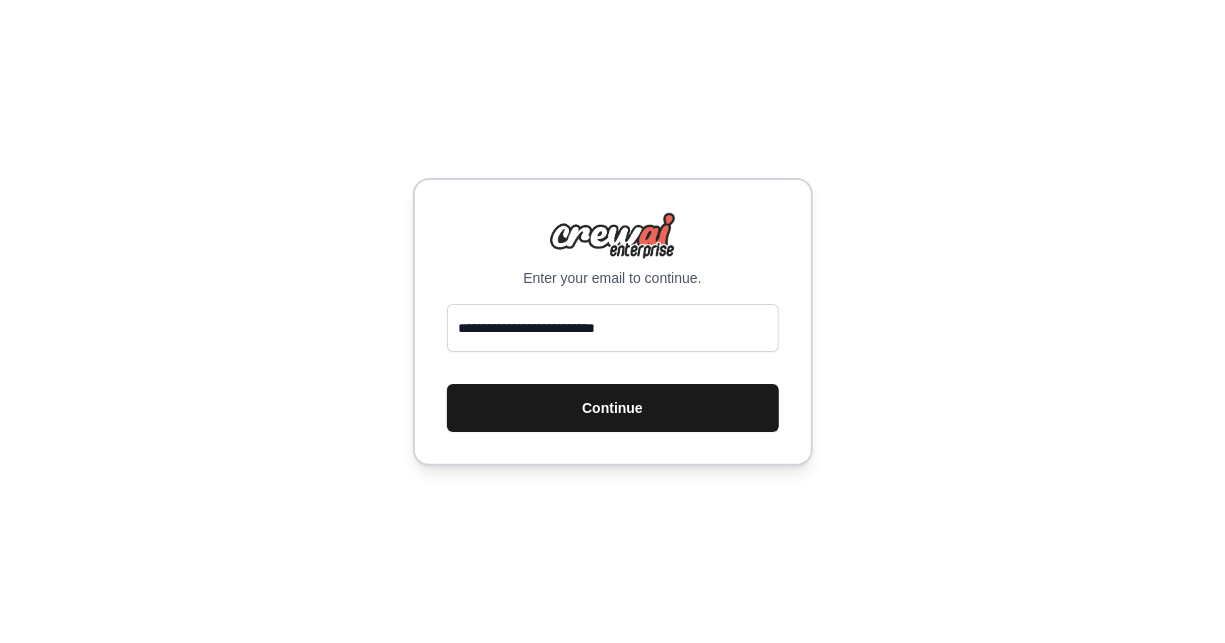 click on "Continue" at bounding box center [613, 408] 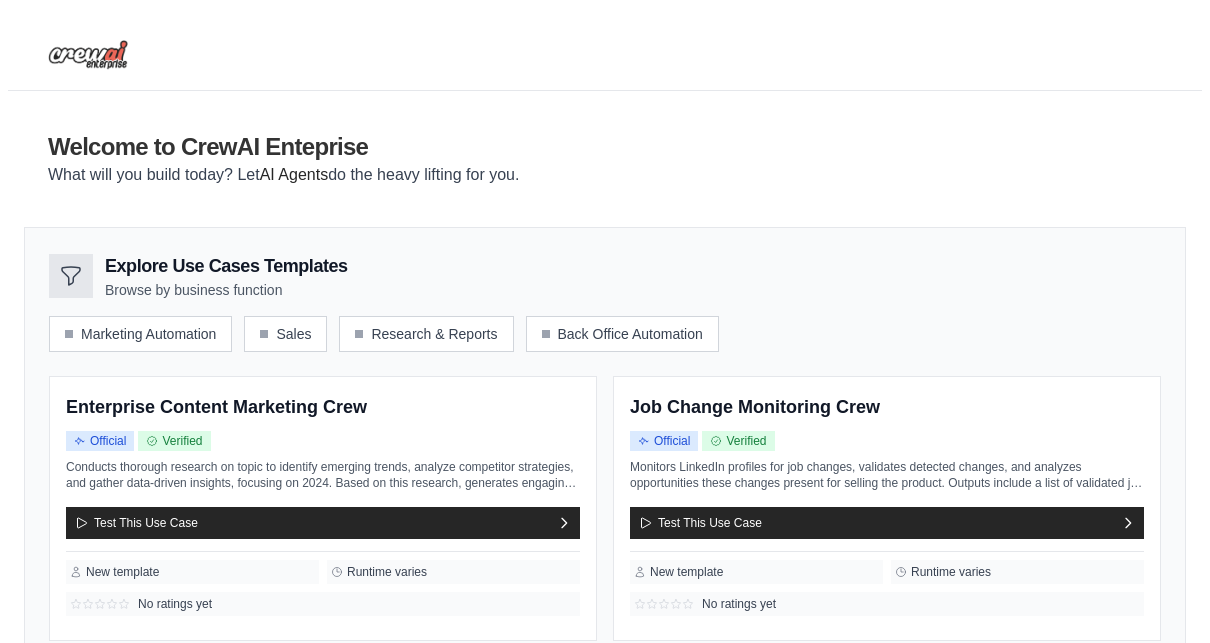 scroll, scrollTop: 0, scrollLeft: 0, axis: both 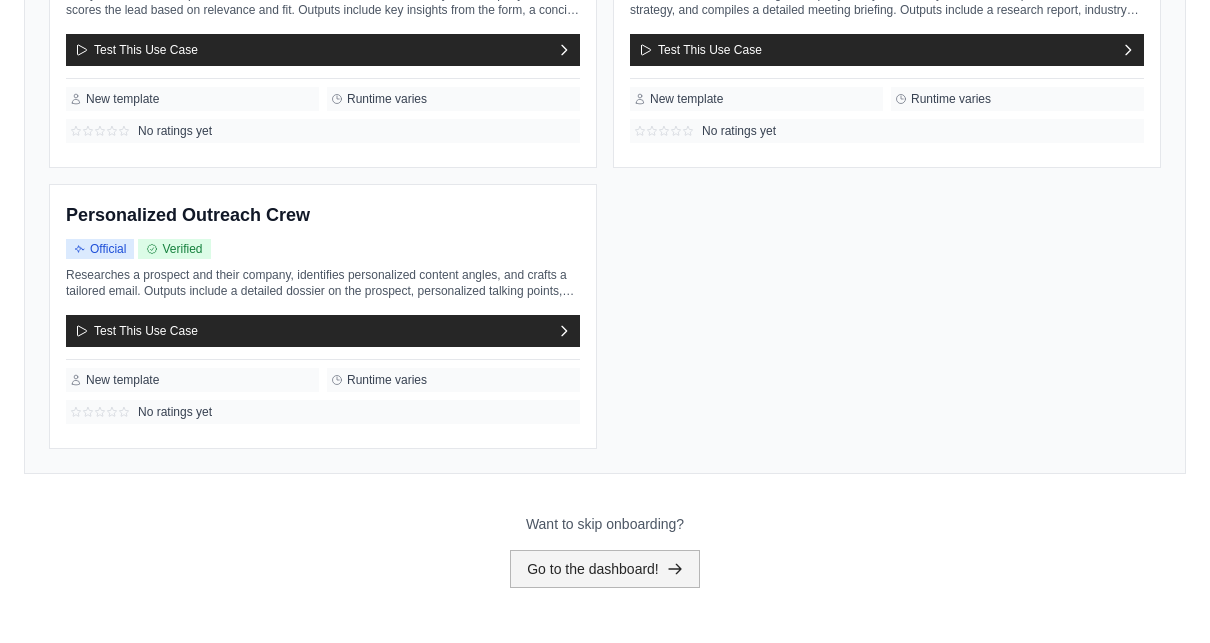 click on "Go to the dashboard!" at bounding box center (605, 569) 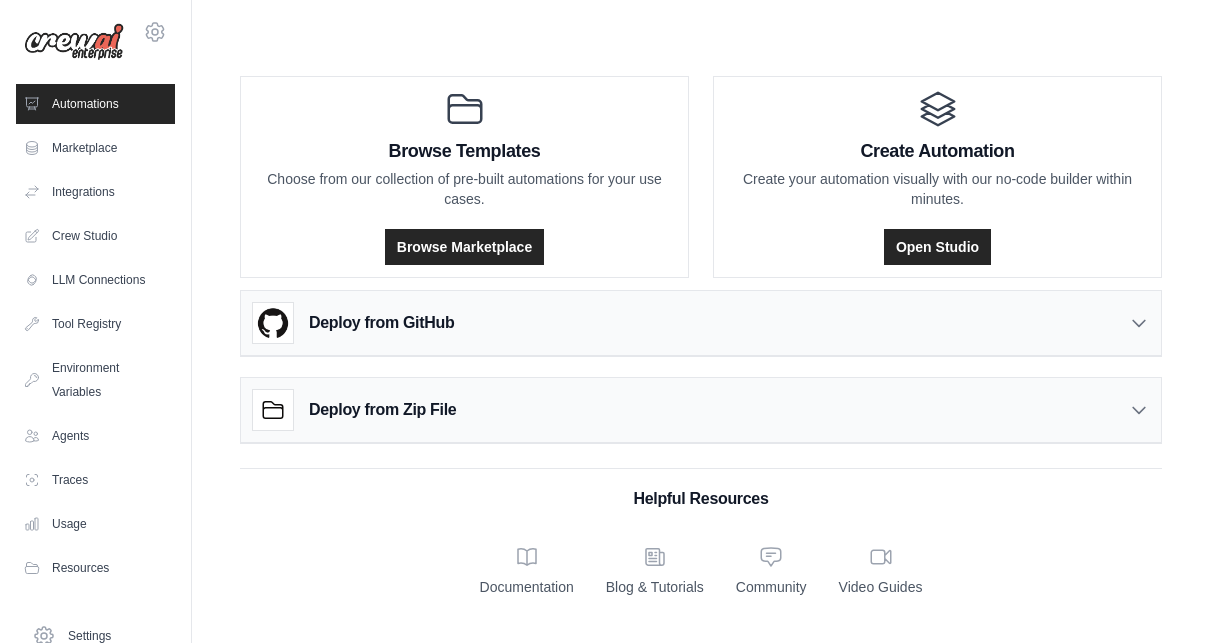 scroll, scrollTop: 0, scrollLeft: 0, axis: both 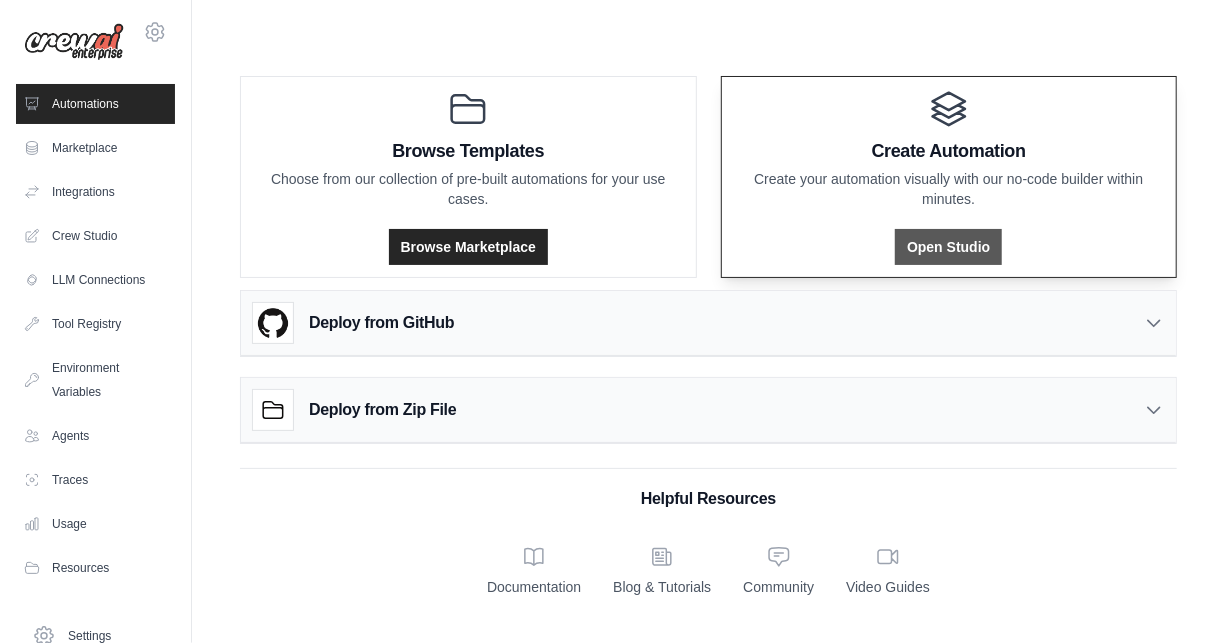 click on "Open Studio" at bounding box center [948, 247] 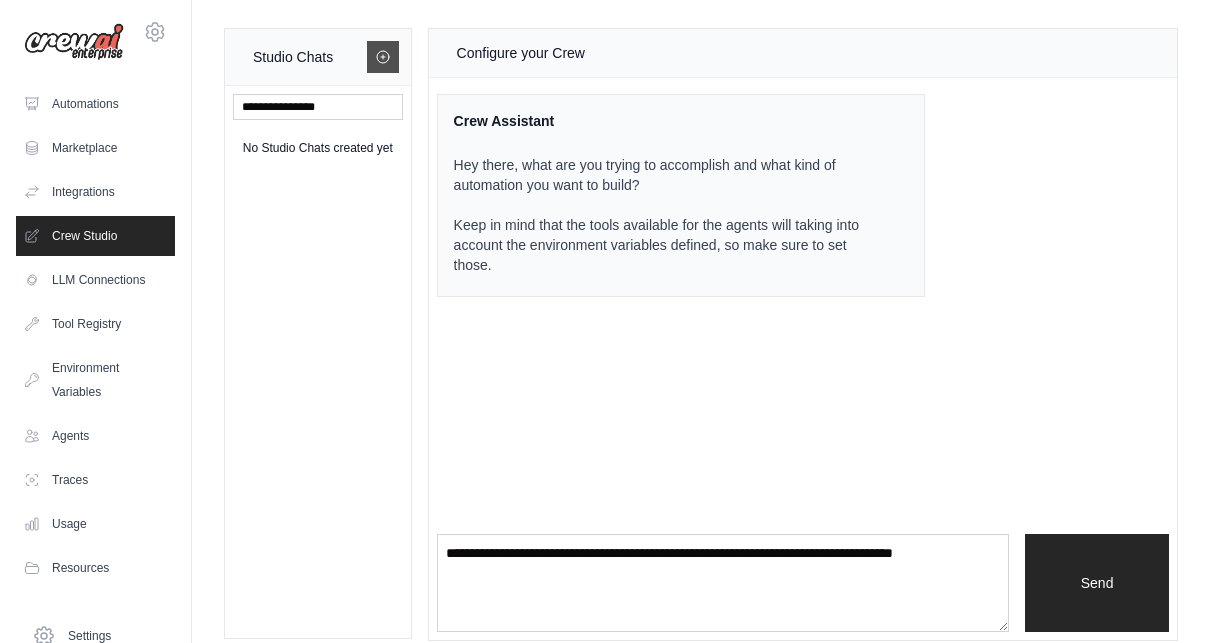 click at bounding box center [383, 57] 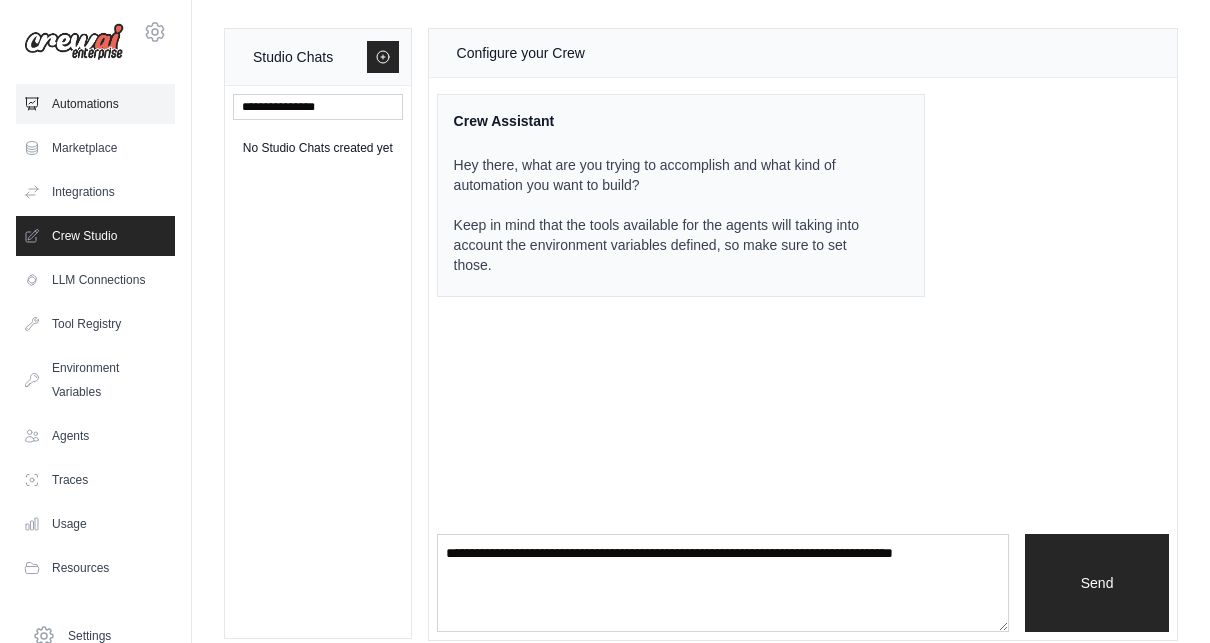 click on "Automations" at bounding box center [95, 104] 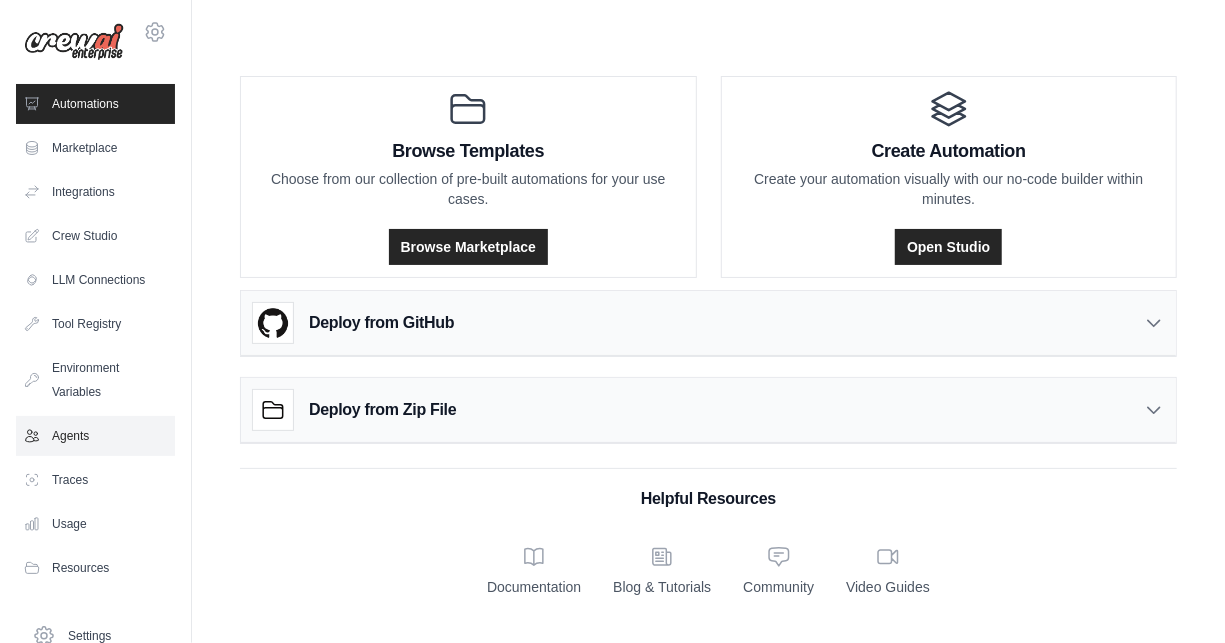 click on "Agents" at bounding box center [95, 436] 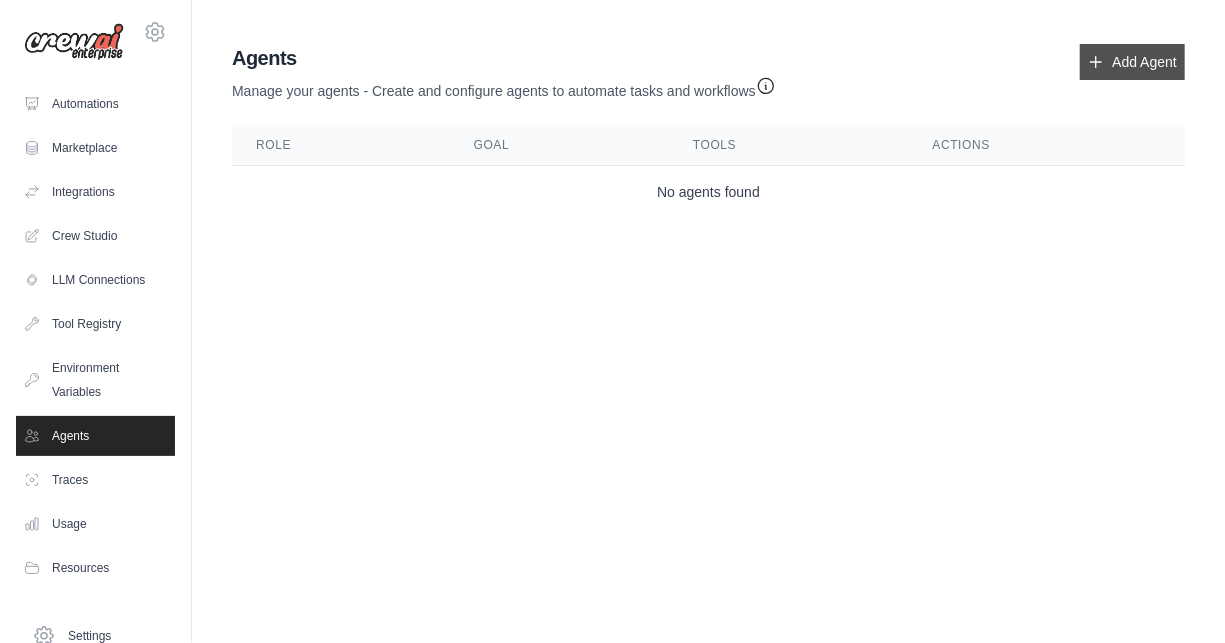 click on "Add Agent" at bounding box center [1132, 62] 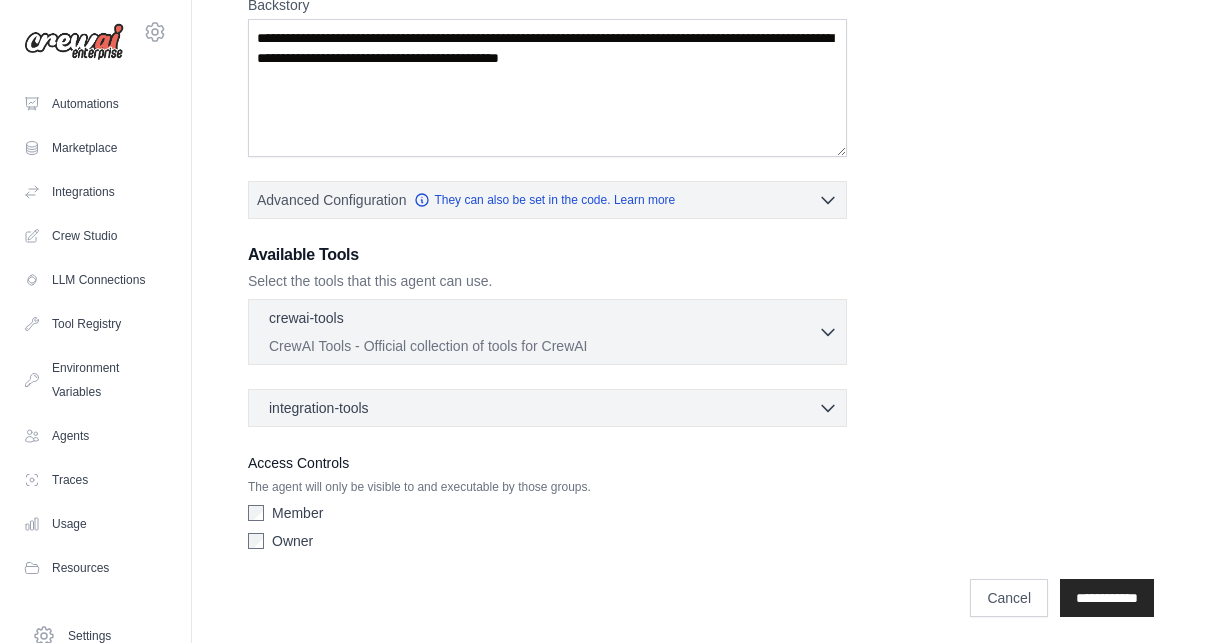 scroll, scrollTop: 0, scrollLeft: 0, axis: both 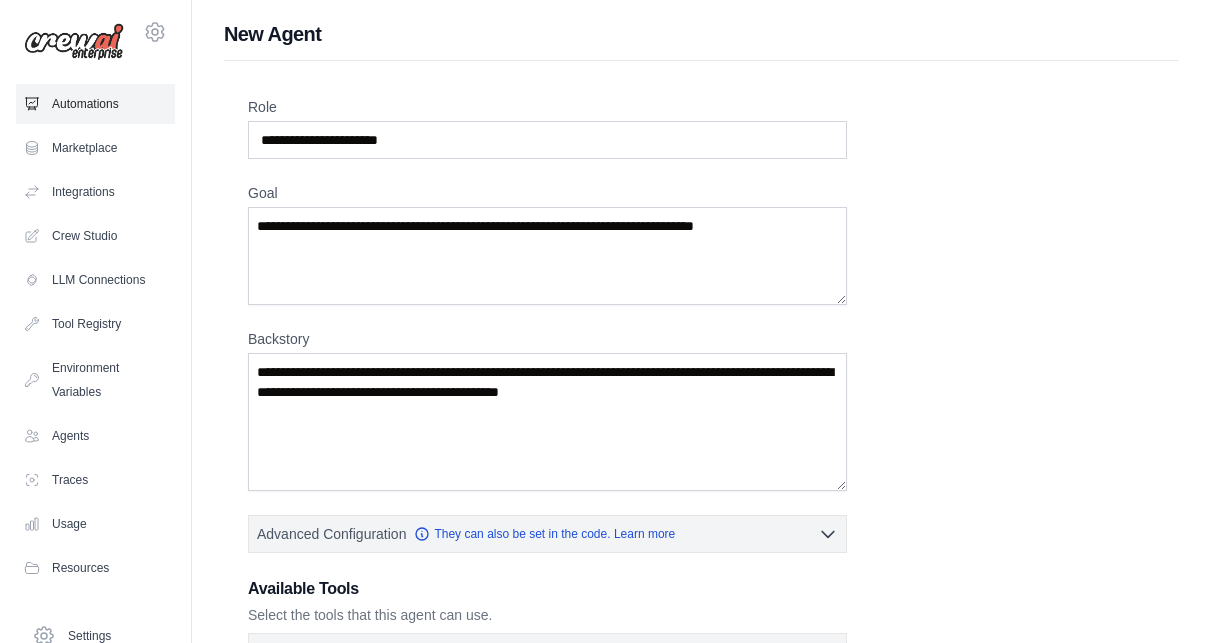 click on "Automations" at bounding box center [95, 104] 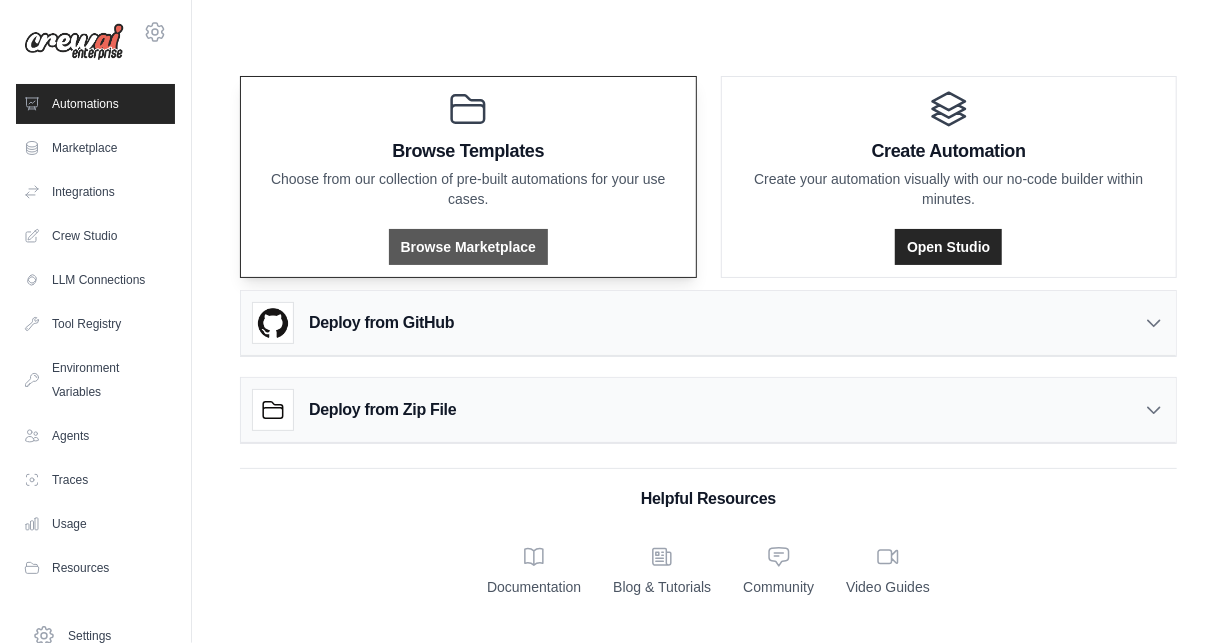 click on "Browse Marketplace" at bounding box center (468, 247) 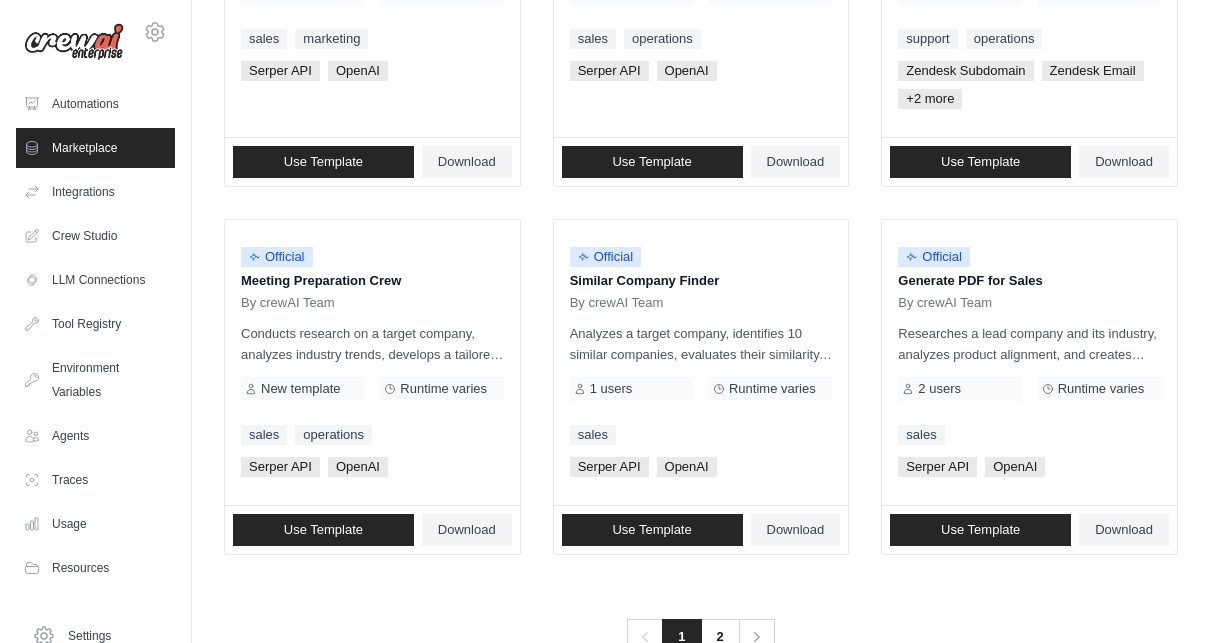 scroll, scrollTop: 1261, scrollLeft: 0, axis: vertical 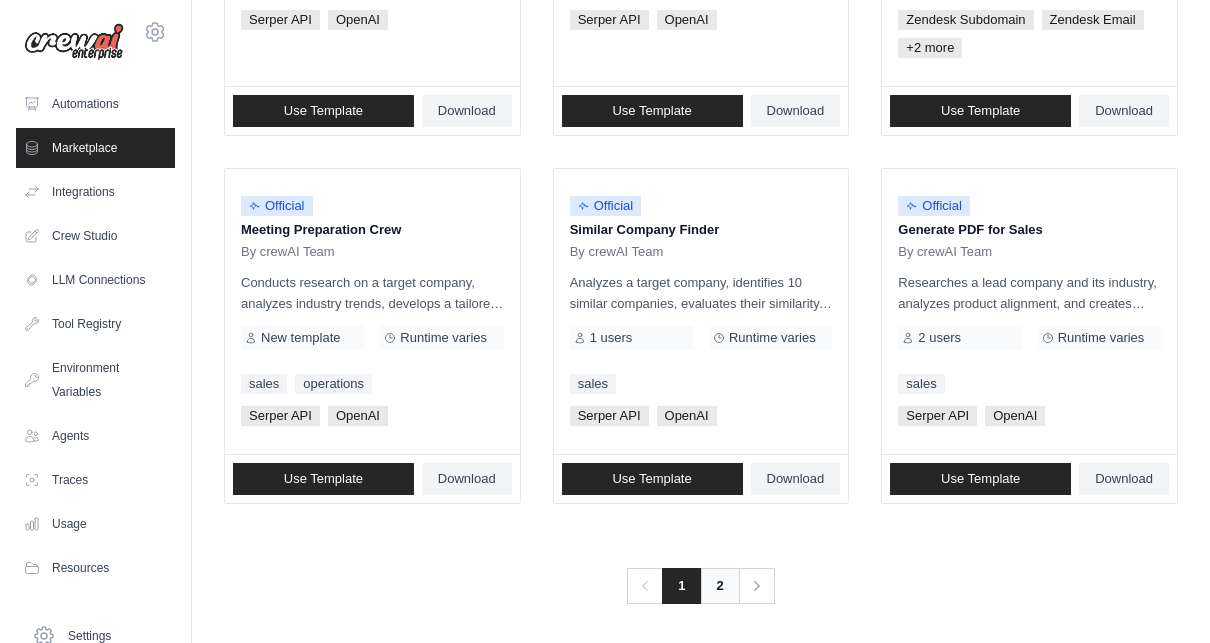 click on "2" at bounding box center [720, 586] 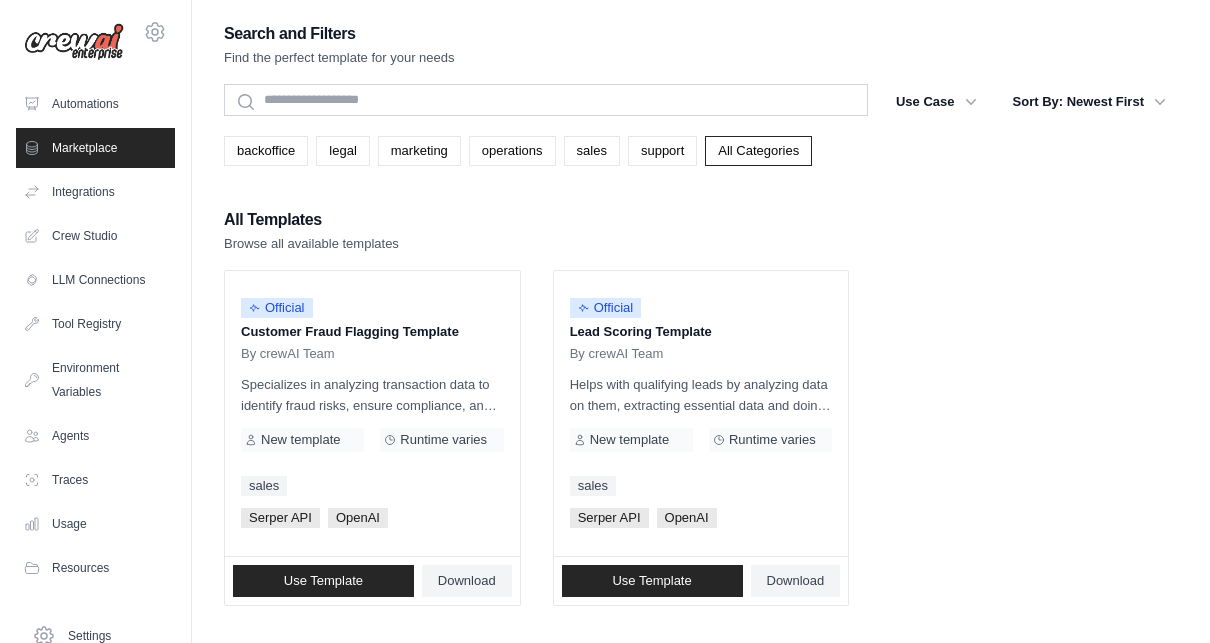 scroll, scrollTop: 104, scrollLeft: 0, axis: vertical 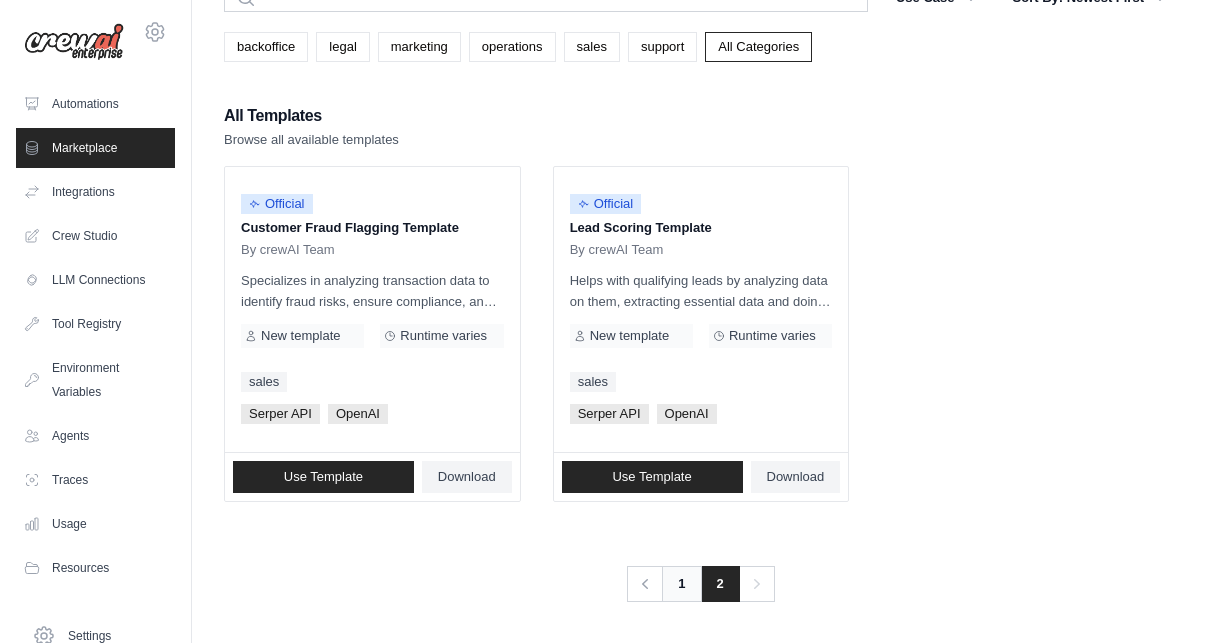 click on "1" at bounding box center (681, 584) 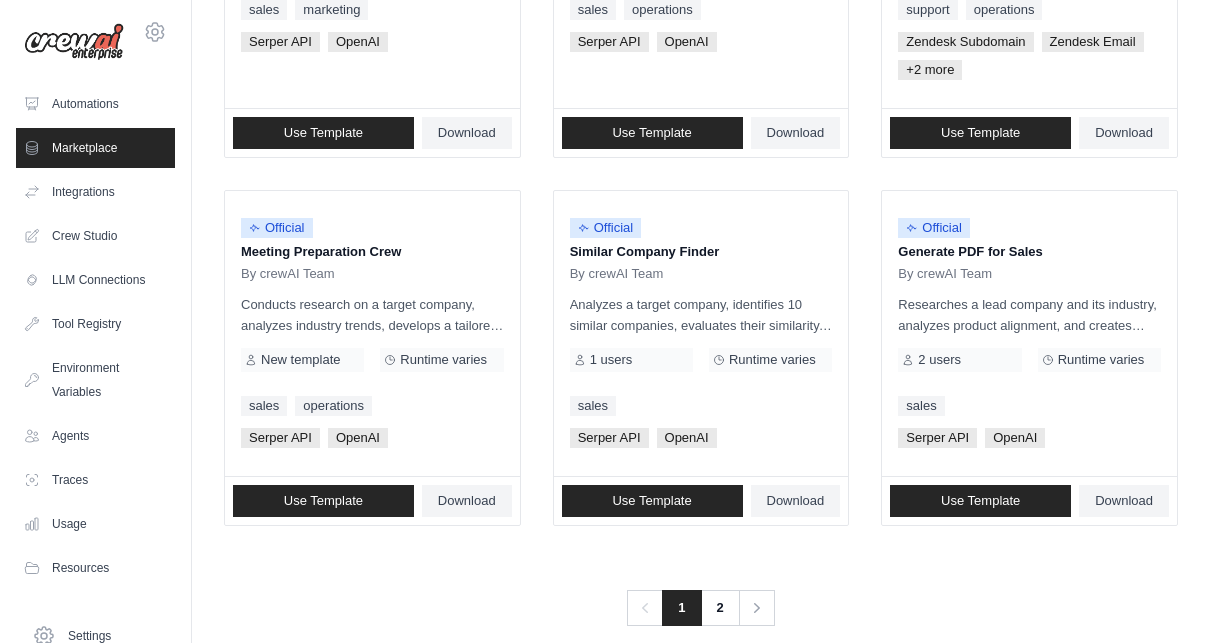 scroll, scrollTop: 1261, scrollLeft: 0, axis: vertical 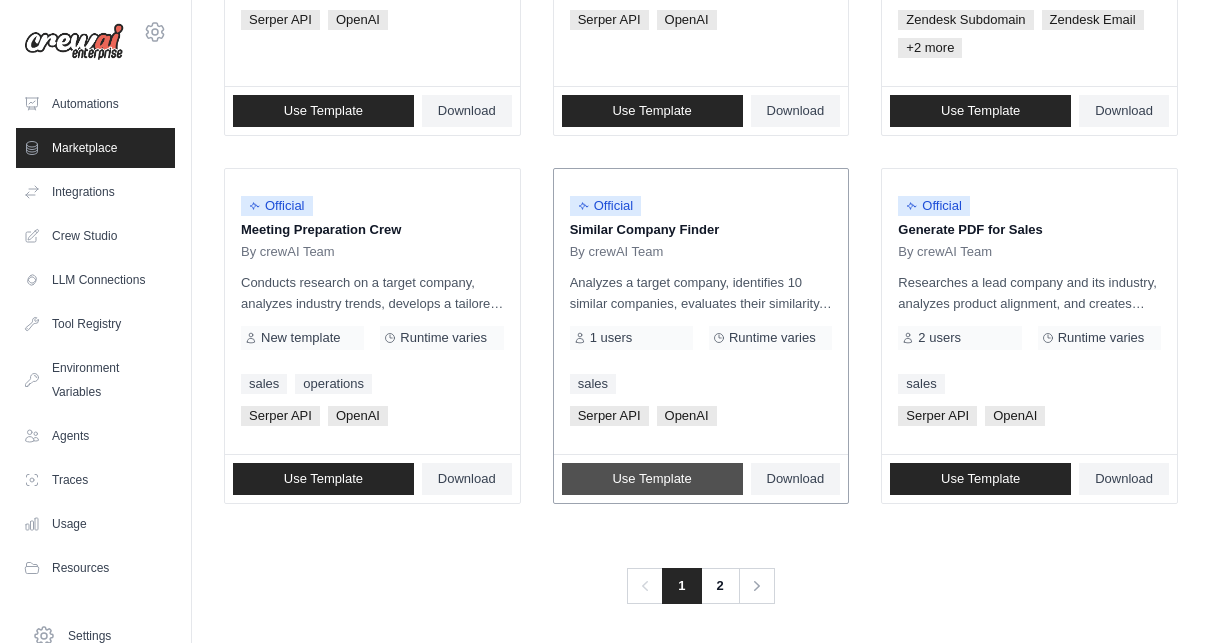 click on "Use Template" at bounding box center [651, 479] 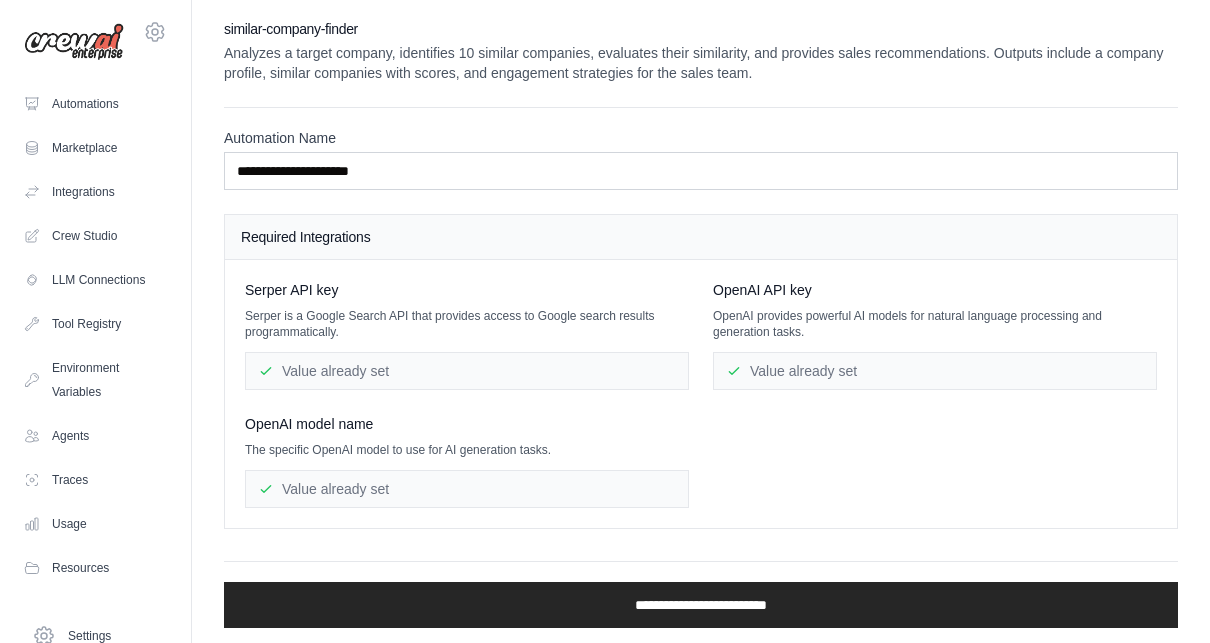 scroll, scrollTop: 0, scrollLeft: 0, axis: both 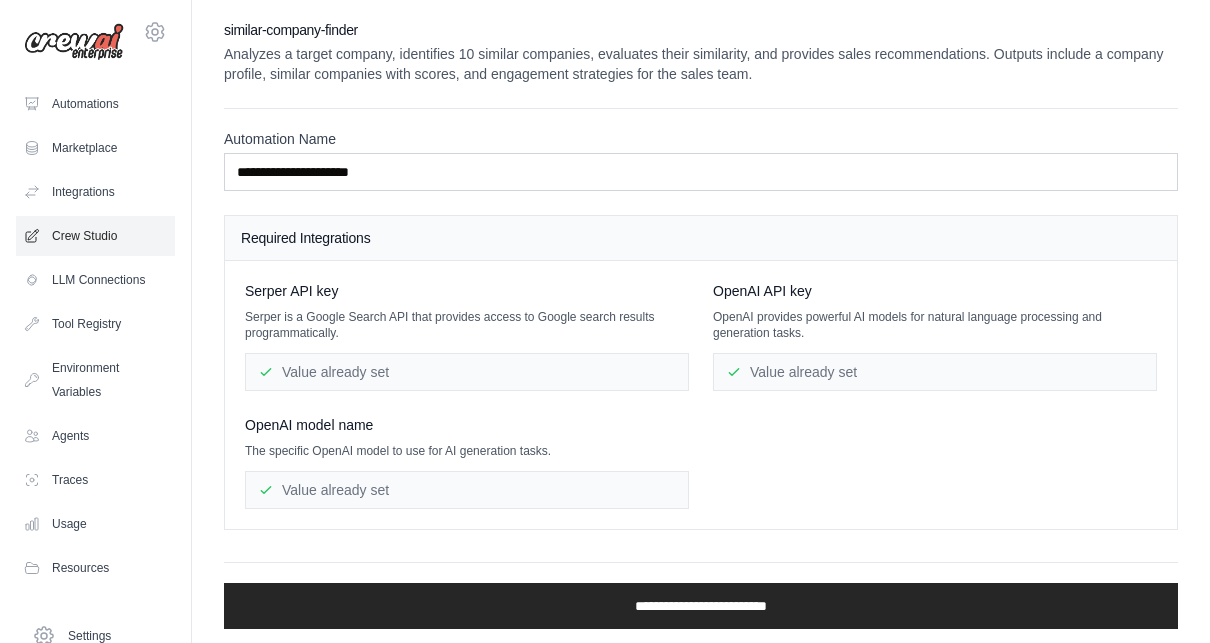 click on "Crew Studio" at bounding box center (95, 236) 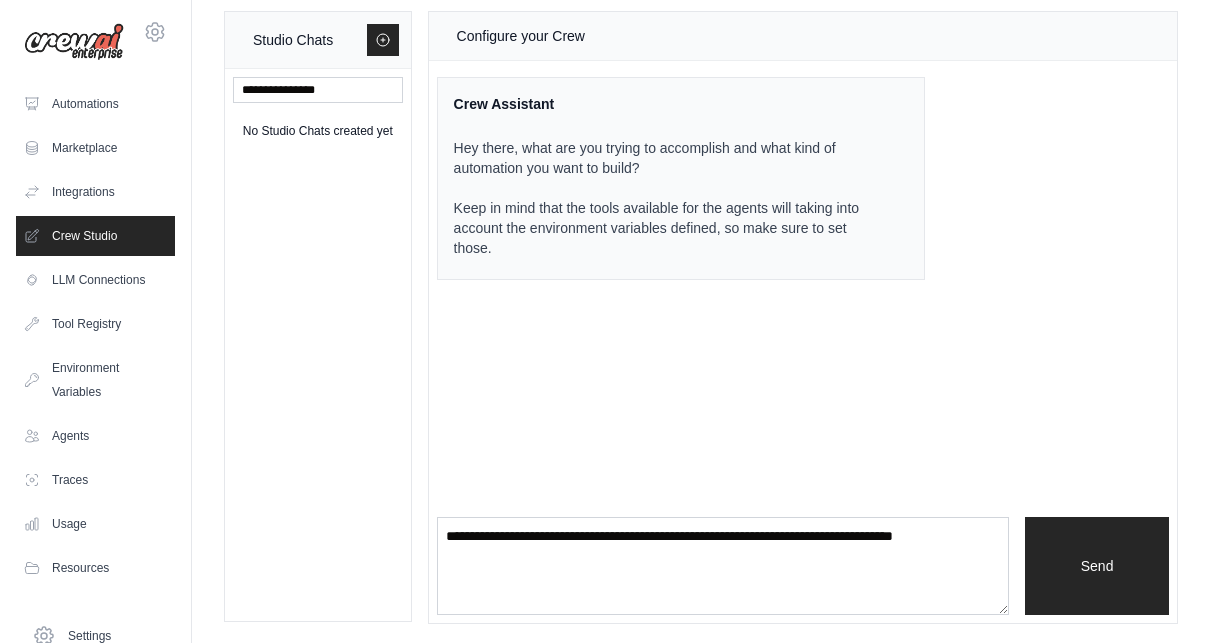 scroll, scrollTop: 0, scrollLeft: 0, axis: both 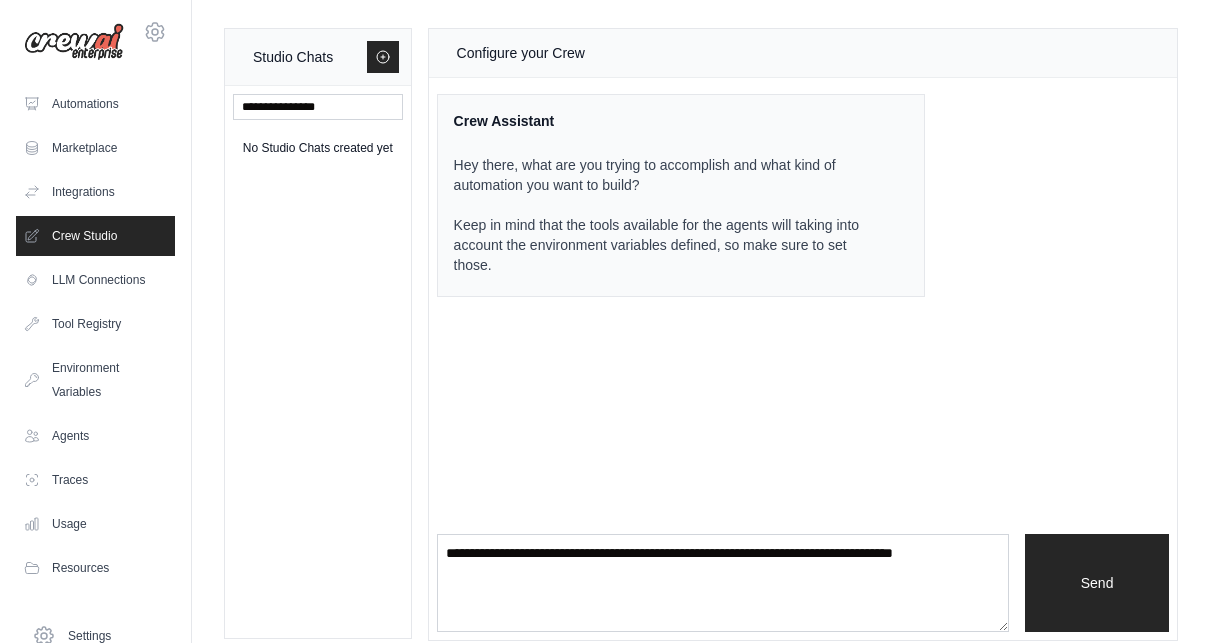 click on "Configure your Crew" at bounding box center (521, 53) 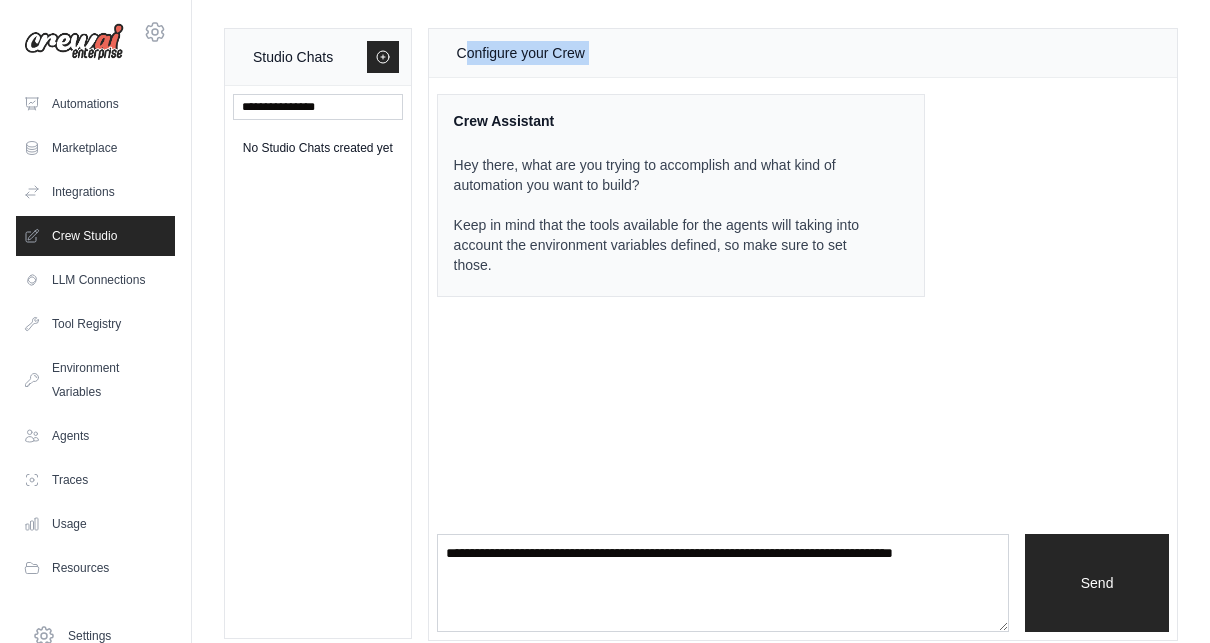 drag, startPoint x: 452, startPoint y: 78, endPoint x: 465, endPoint y: 58, distance: 23.853722 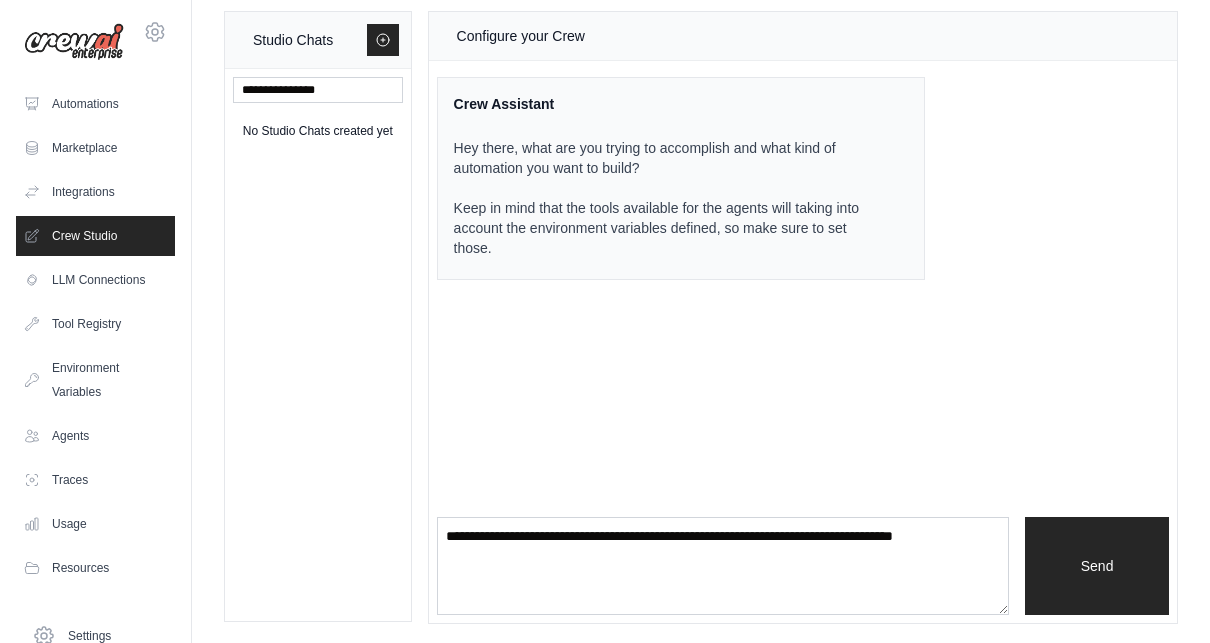 scroll, scrollTop: 0, scrollLeft: 0, axis: both 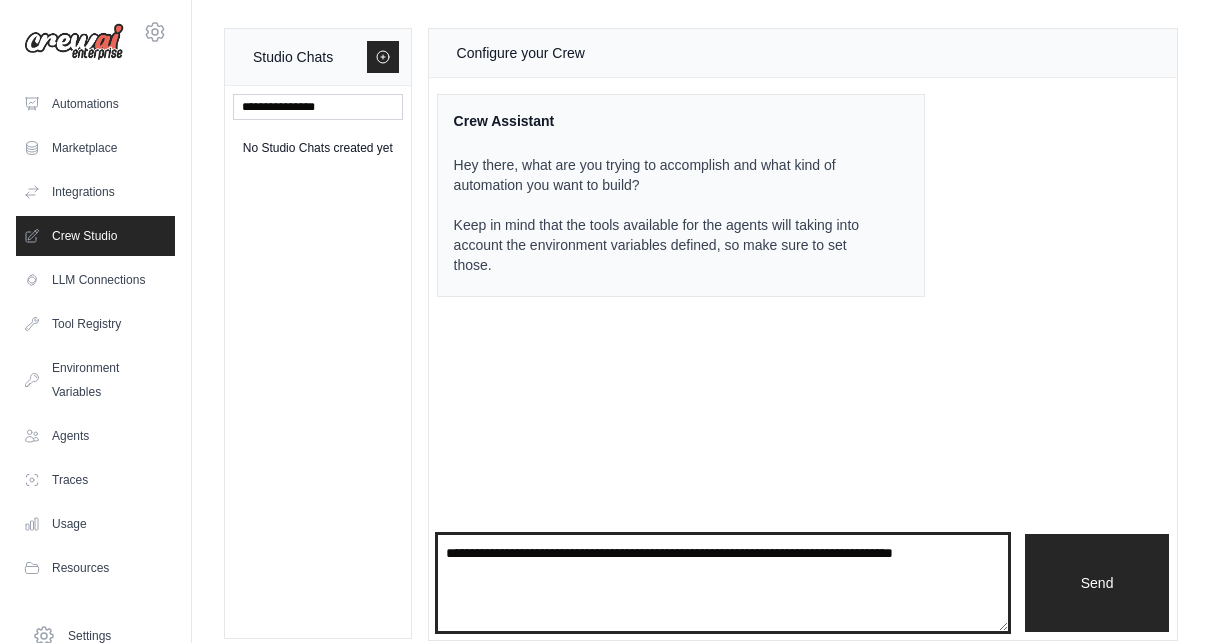 click at bounding box center (723, 583) 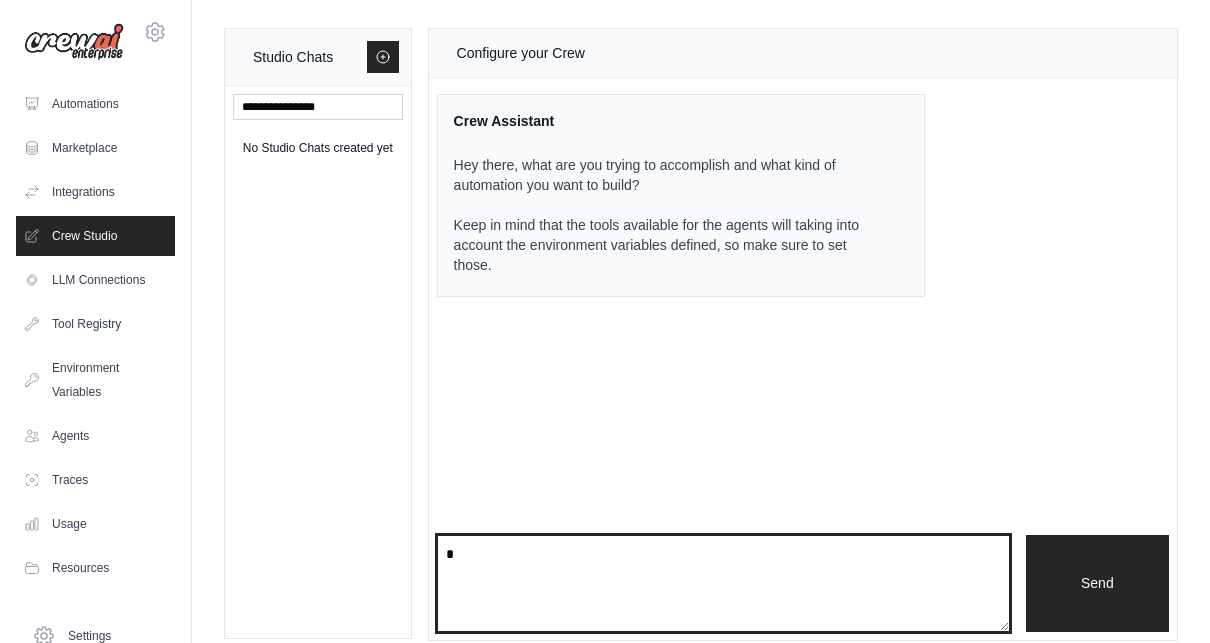 type 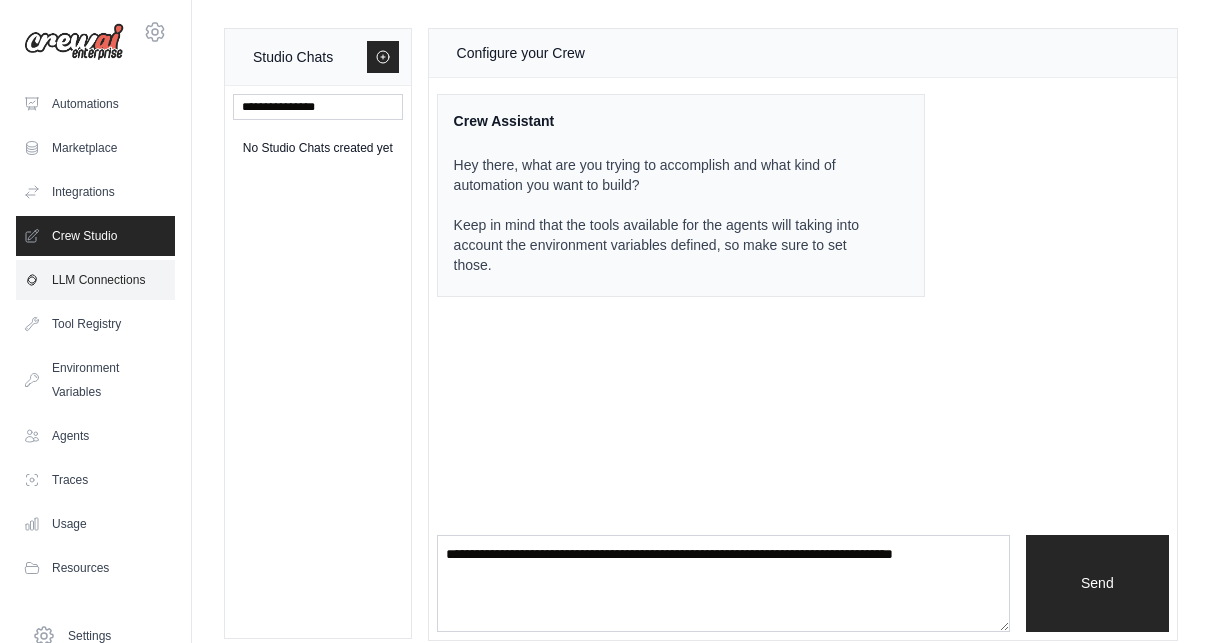 click on "LLM Connections" at bounding box center [95, 280] 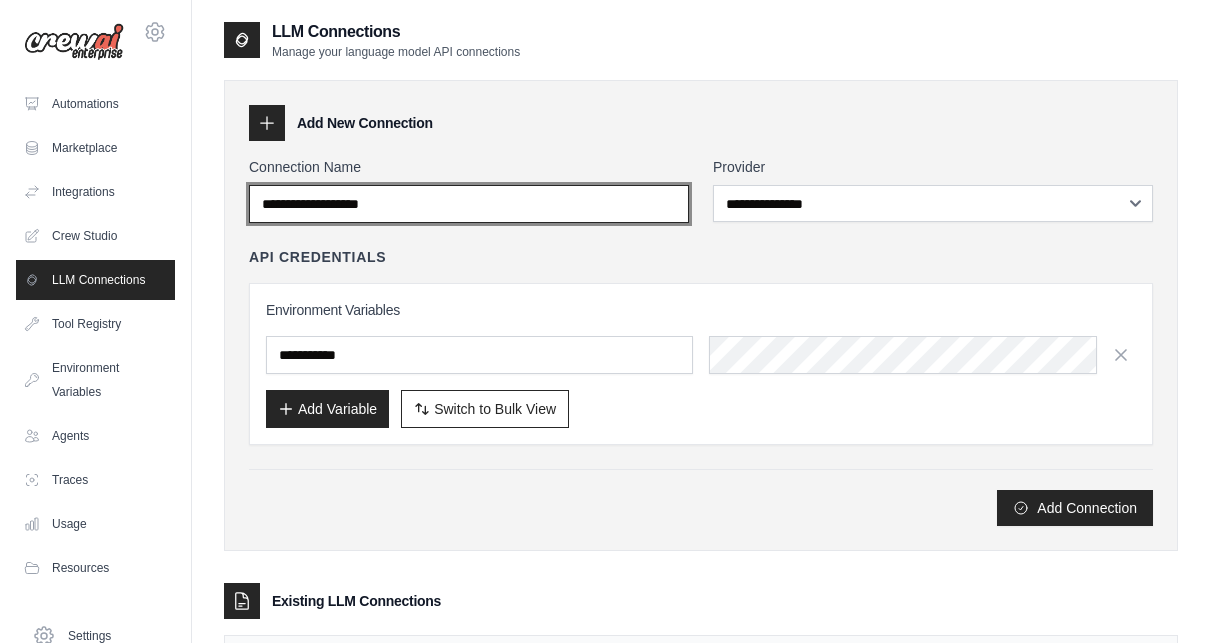 click on "Connection Name" at bounding box center [469, 204] 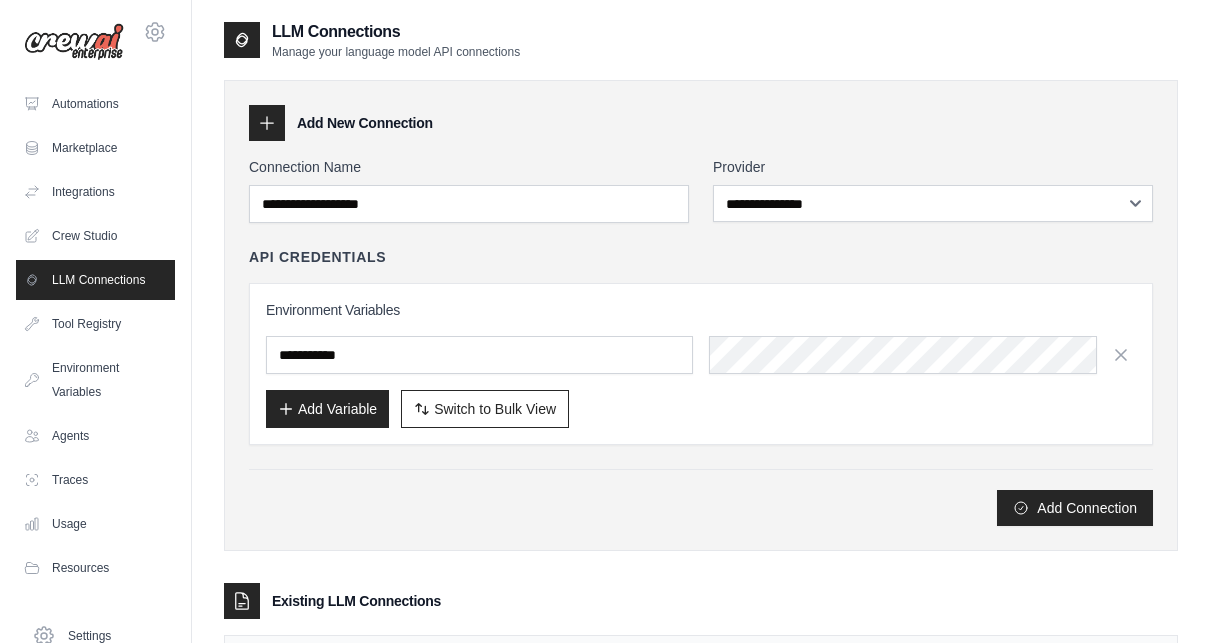 click on "API Credentials" at bounding box center [701, 257] 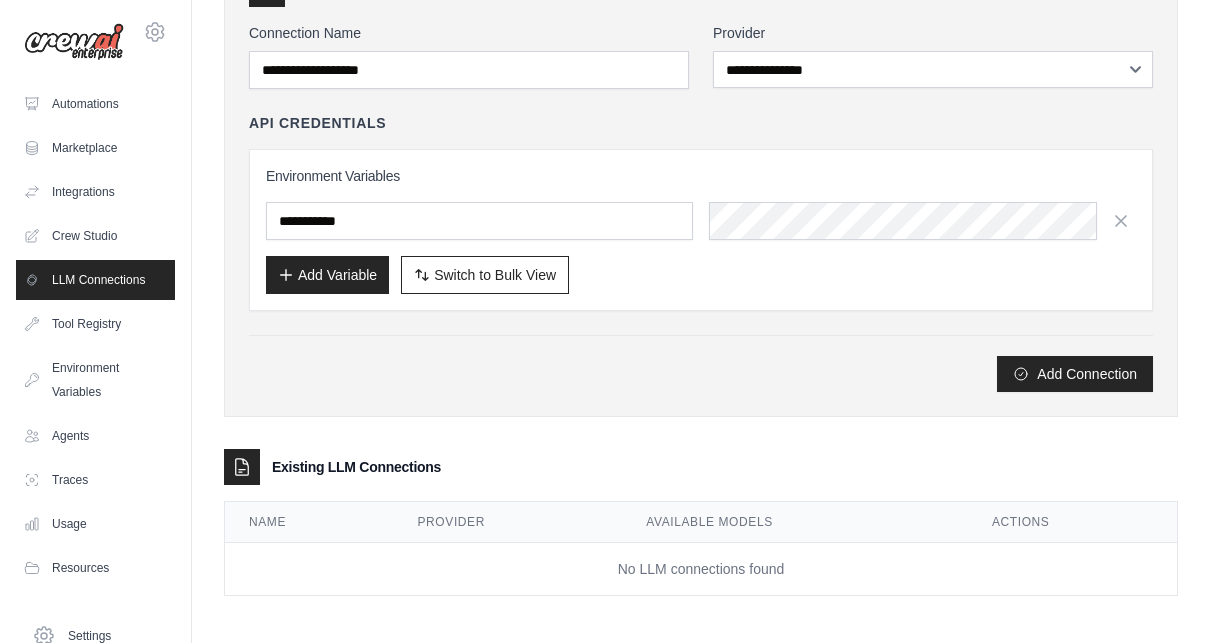 scroll, scrollTop: 0, scrollLeft: 0, axis: both 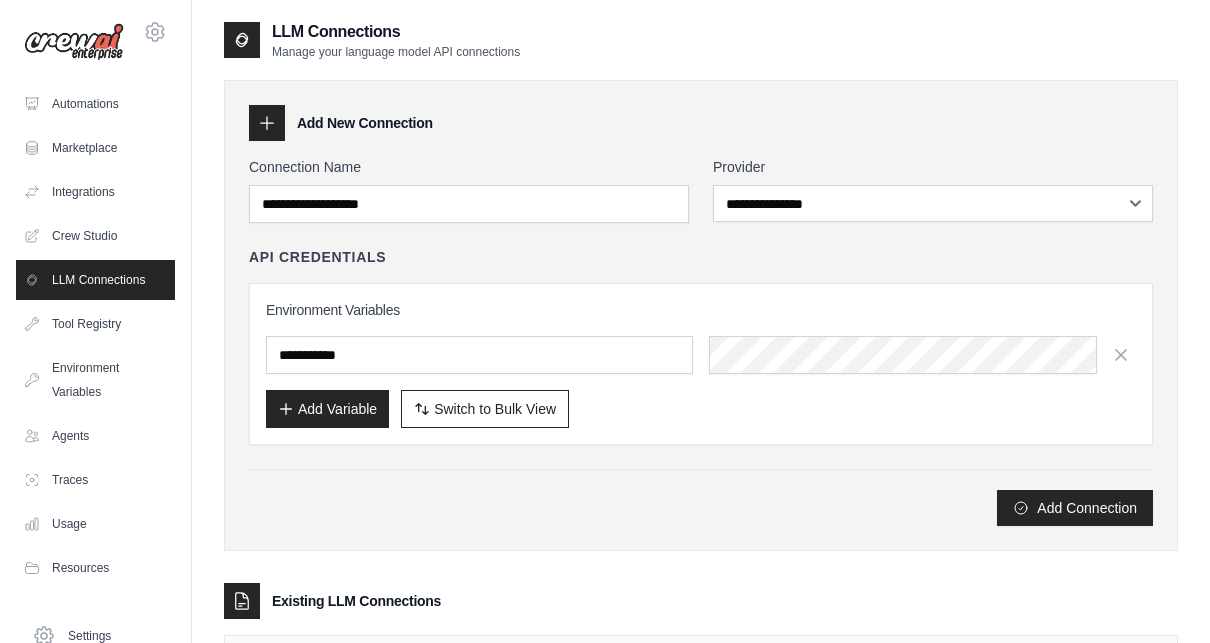 click at bounding box center [267, 123] 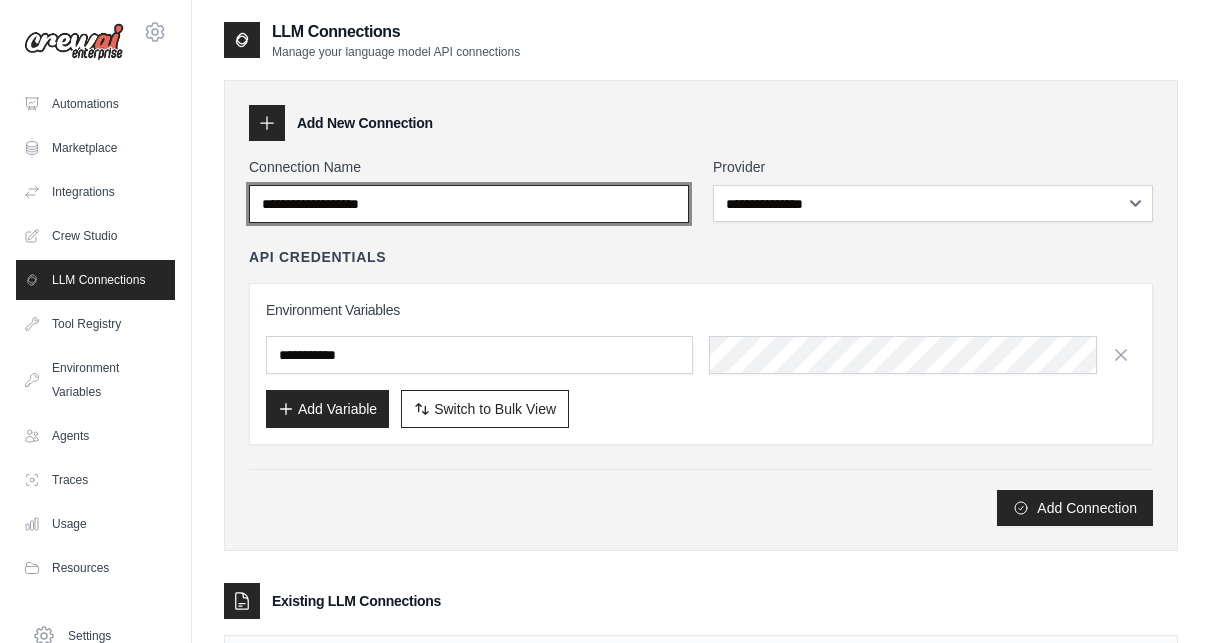 click on "Connection Name" at bounding box center [469, 204] 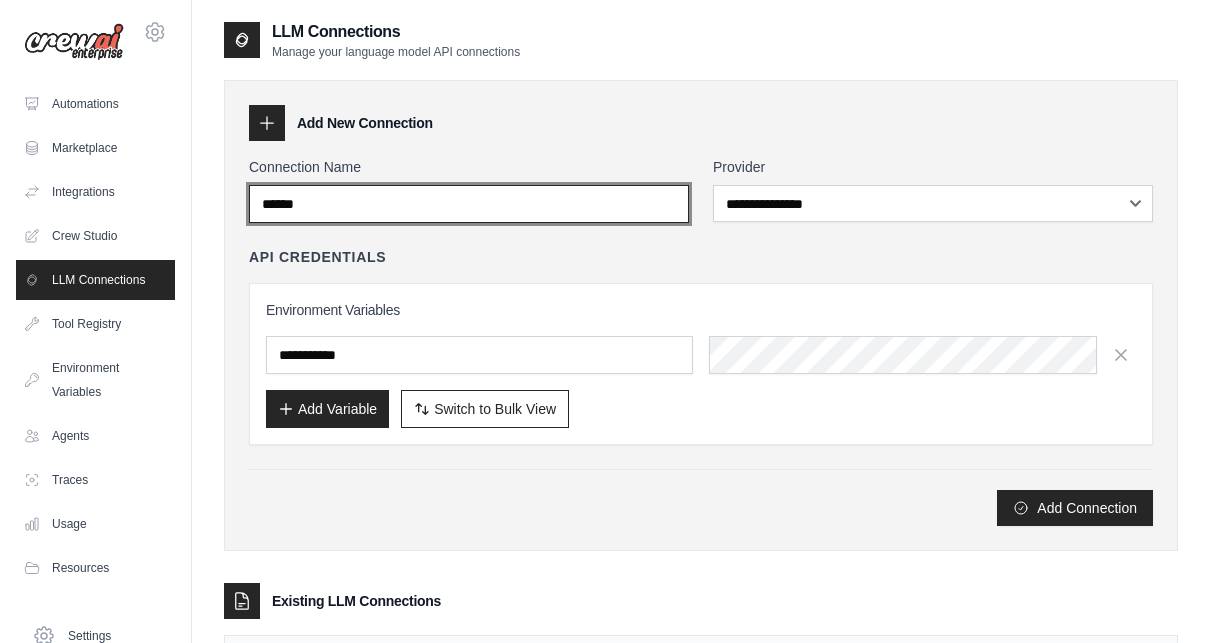type on "******" 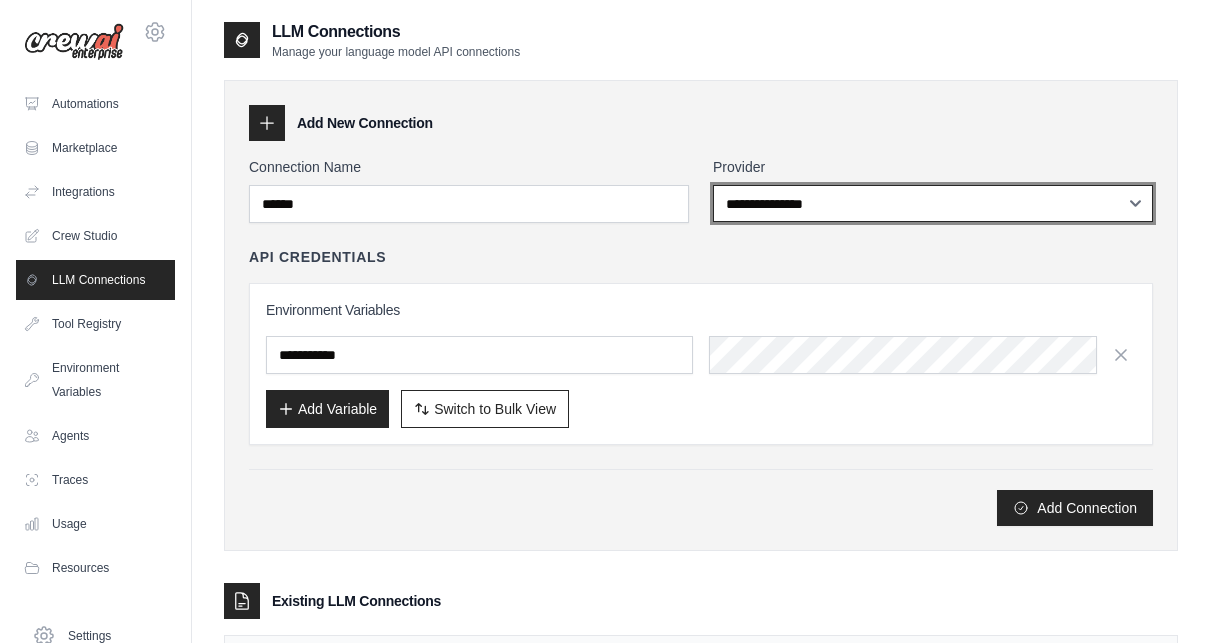 click on "**********" at bounding box center [933, 203] 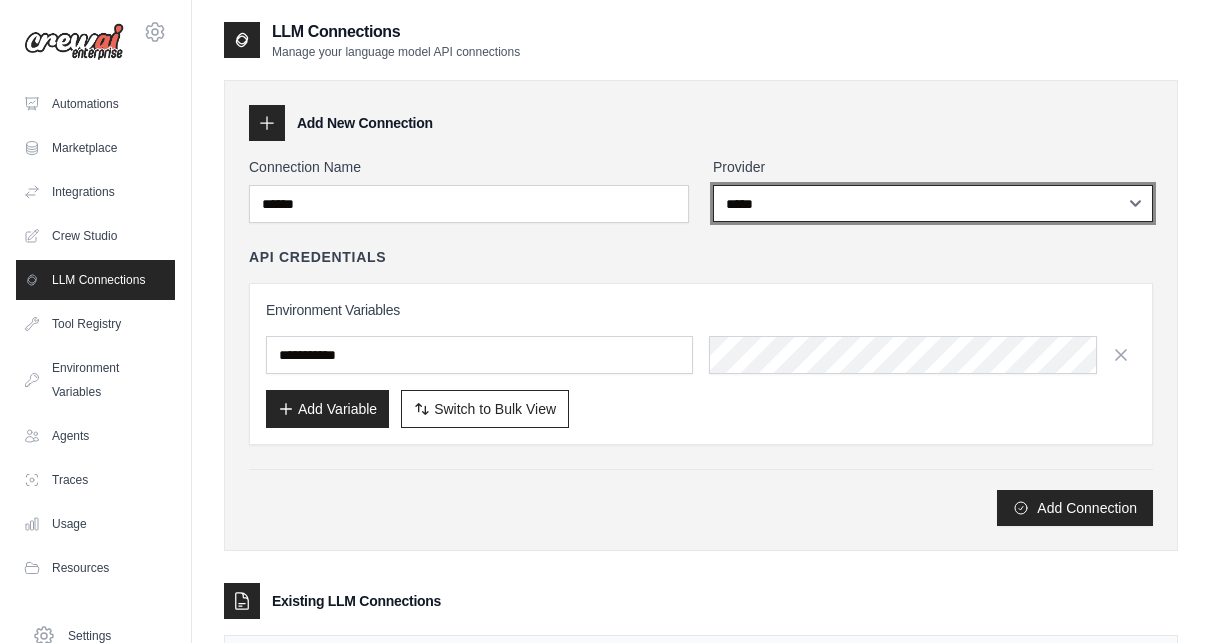 click on "**********" at bounding box center [933, 203] 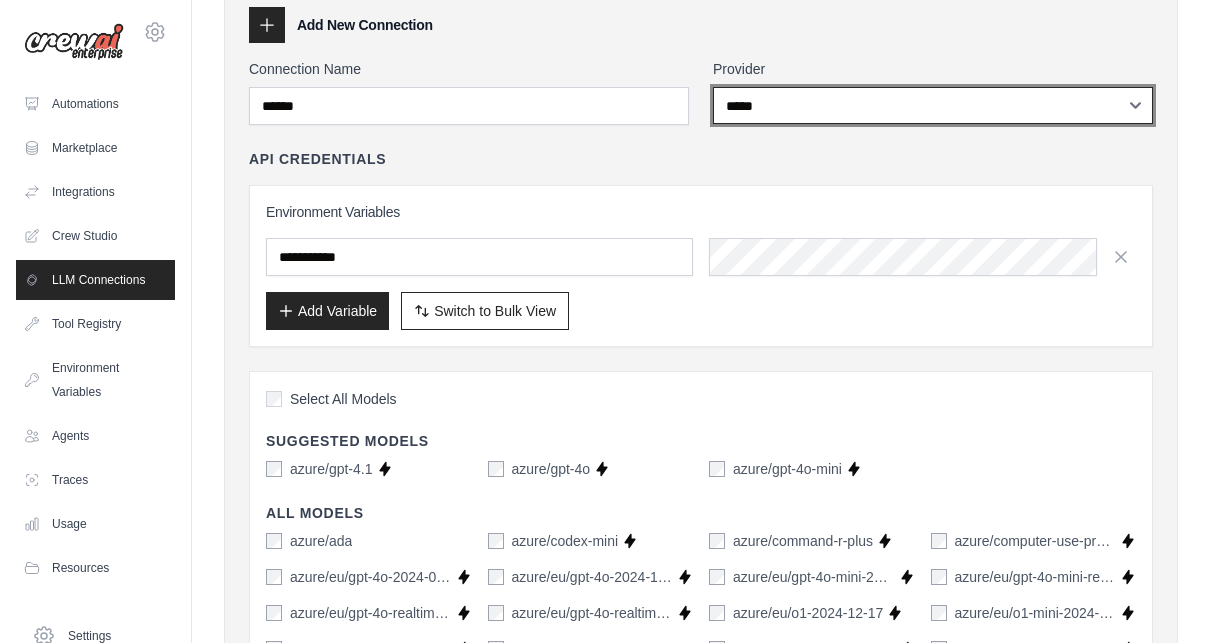 scroll, scrollTop: 105, scrollLeft: 0, axis: vertical 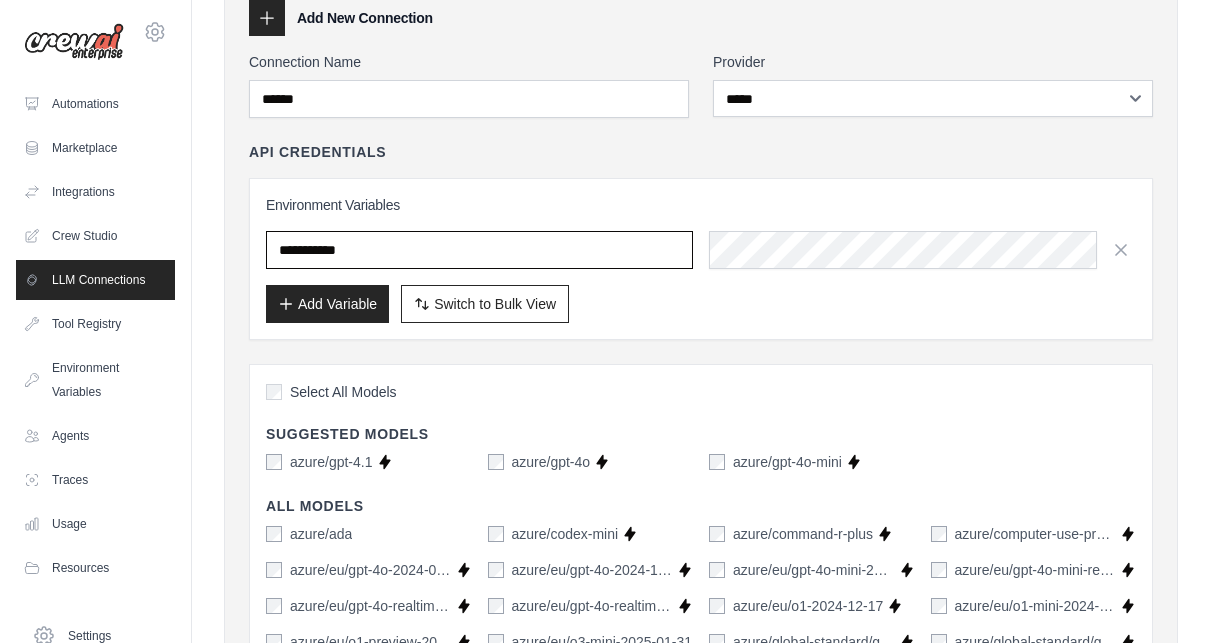 click at bounding box center (479, 250) 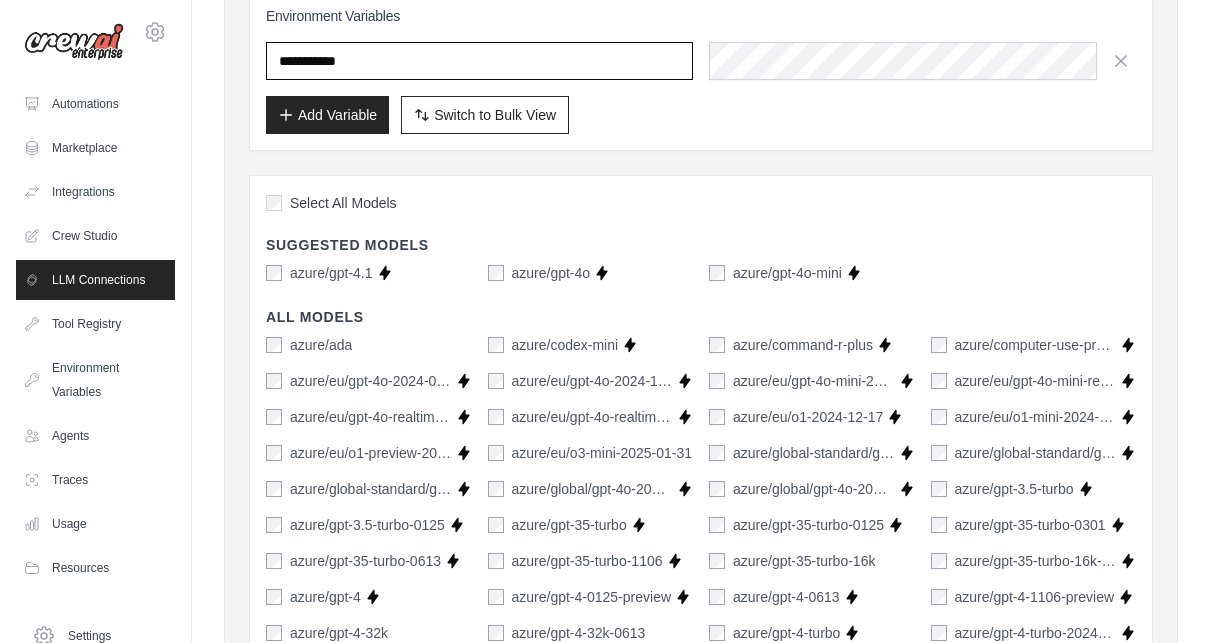 scroll, scrollTop: 296, scrollLeft: 0, axis: vertical 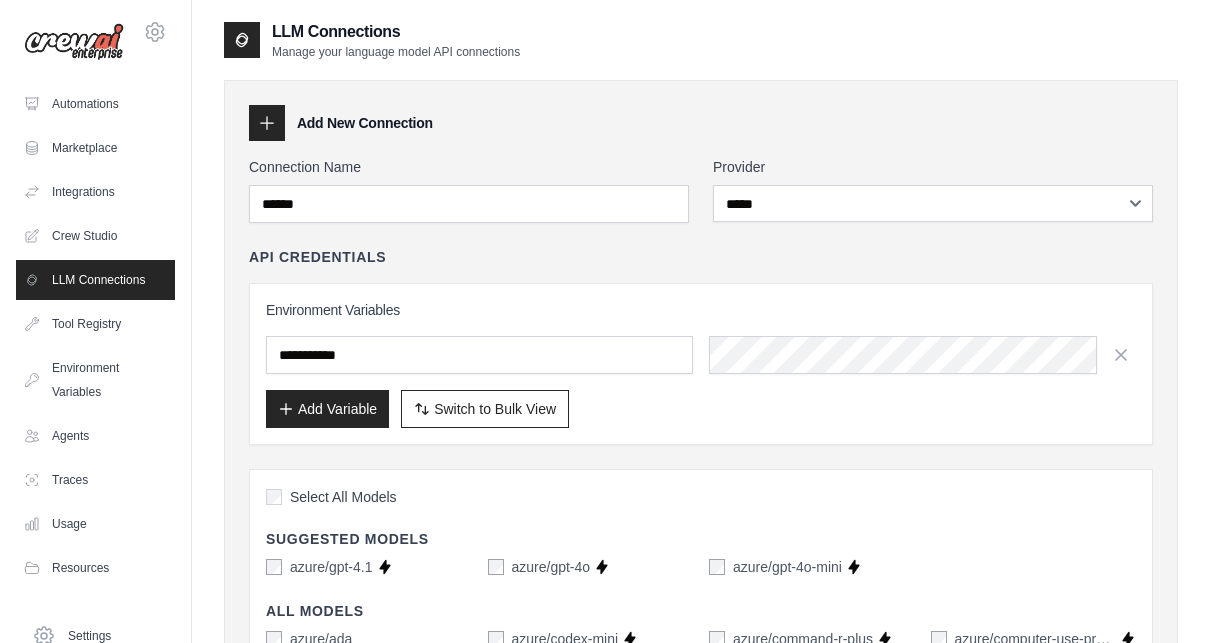 click on "Add Variable" at bounding box center (327, 409) 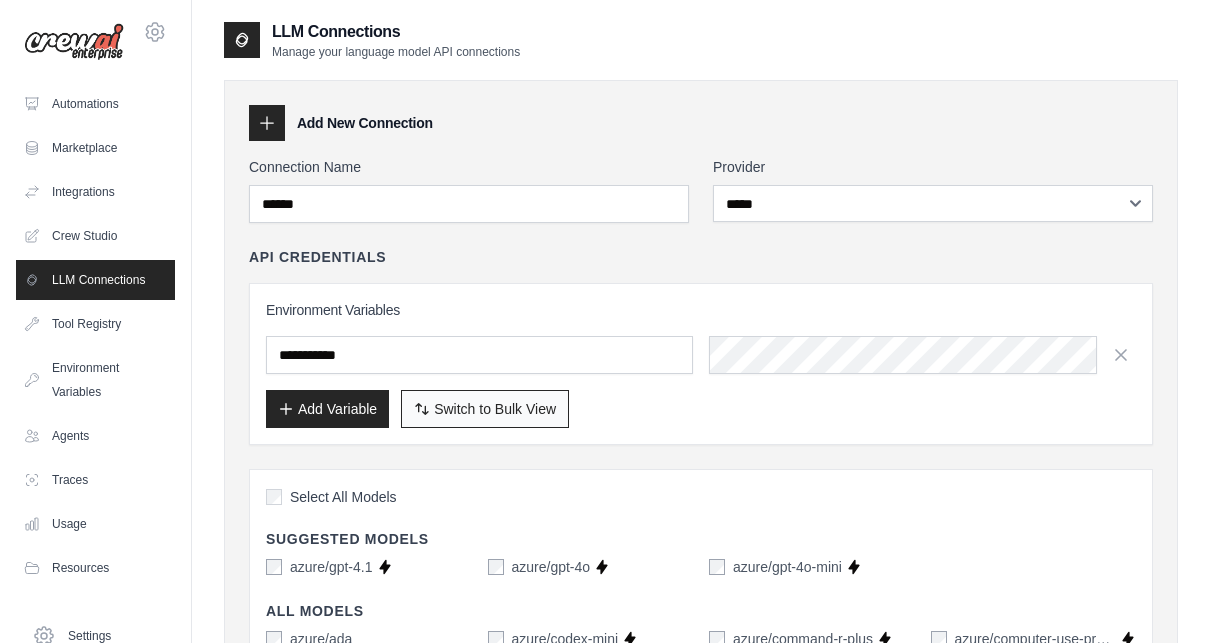 click on "Switch to Bulk View" at bounding box center (495, 409) 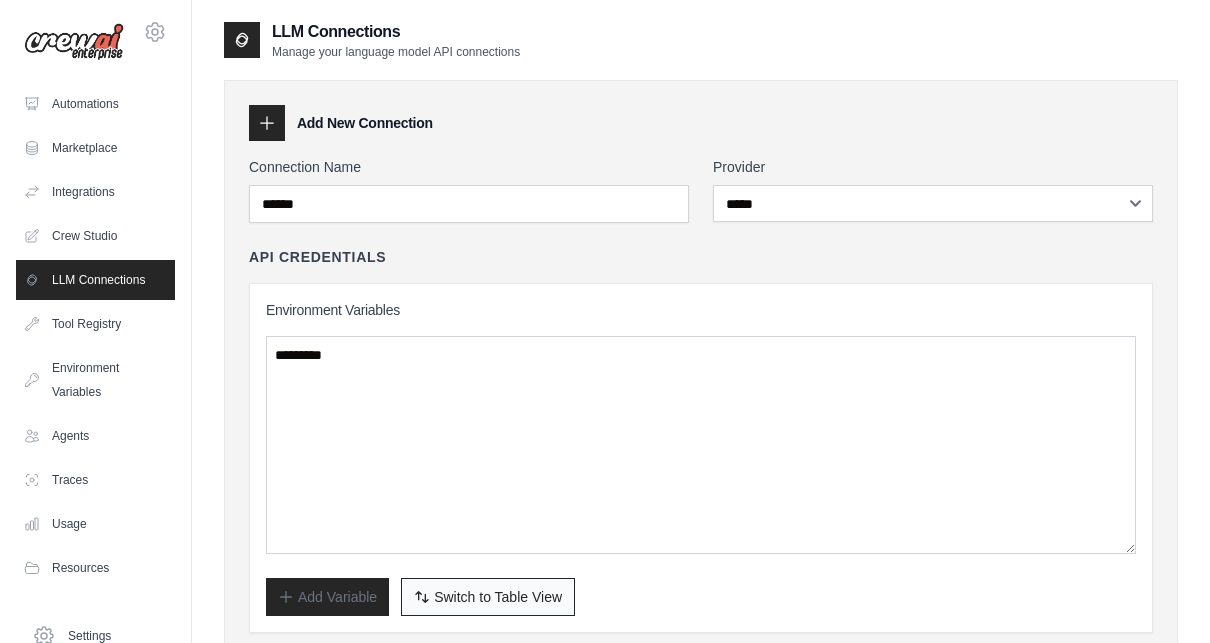 click on "Switch to Table View" at bounding box center [498, 597] 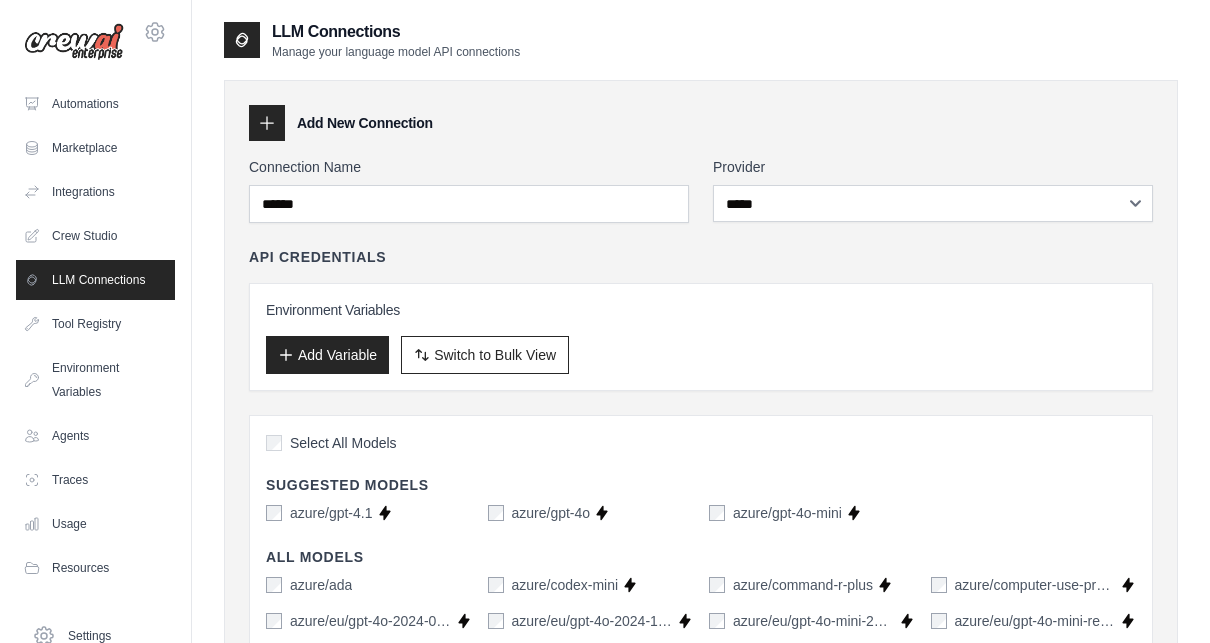 click on "Add Variable" at bounding box center (327, 355) 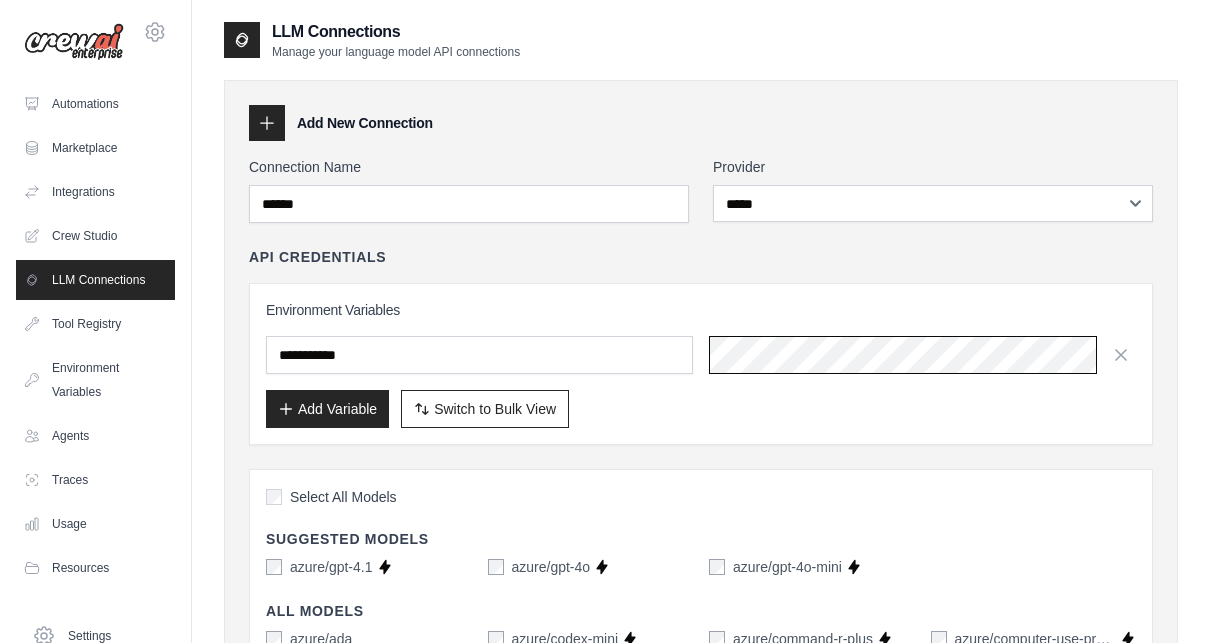 scroll, scrollTop: 0, scrollLeft: 0, axis: both 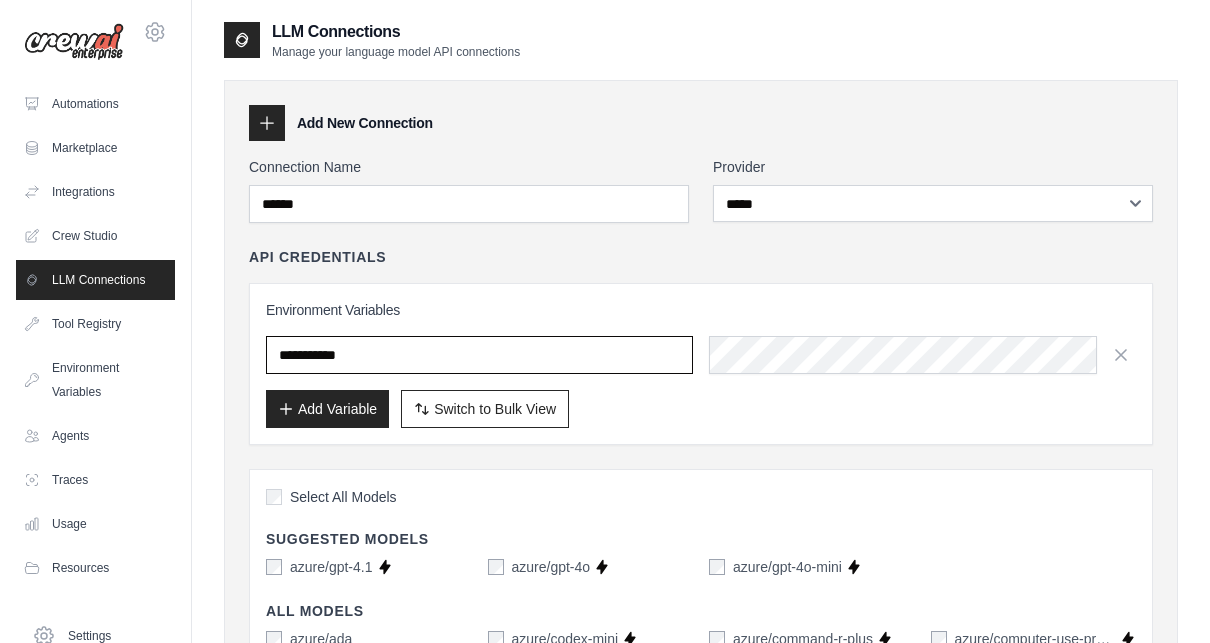 click at bounding box center (479, 355) 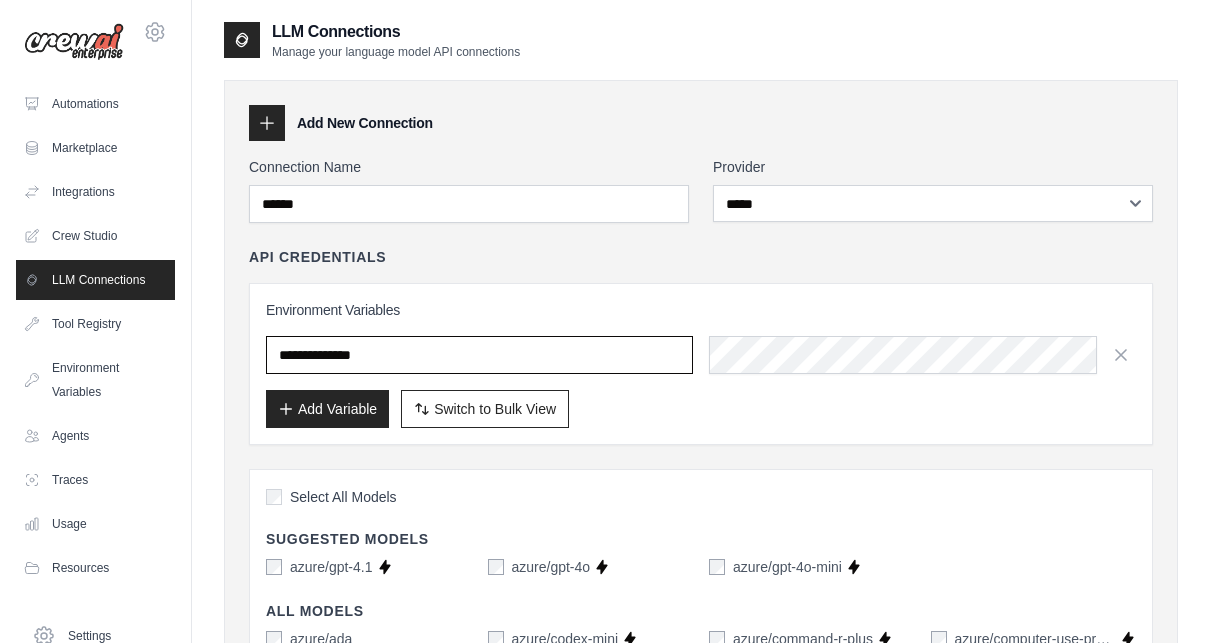 type on "**********" 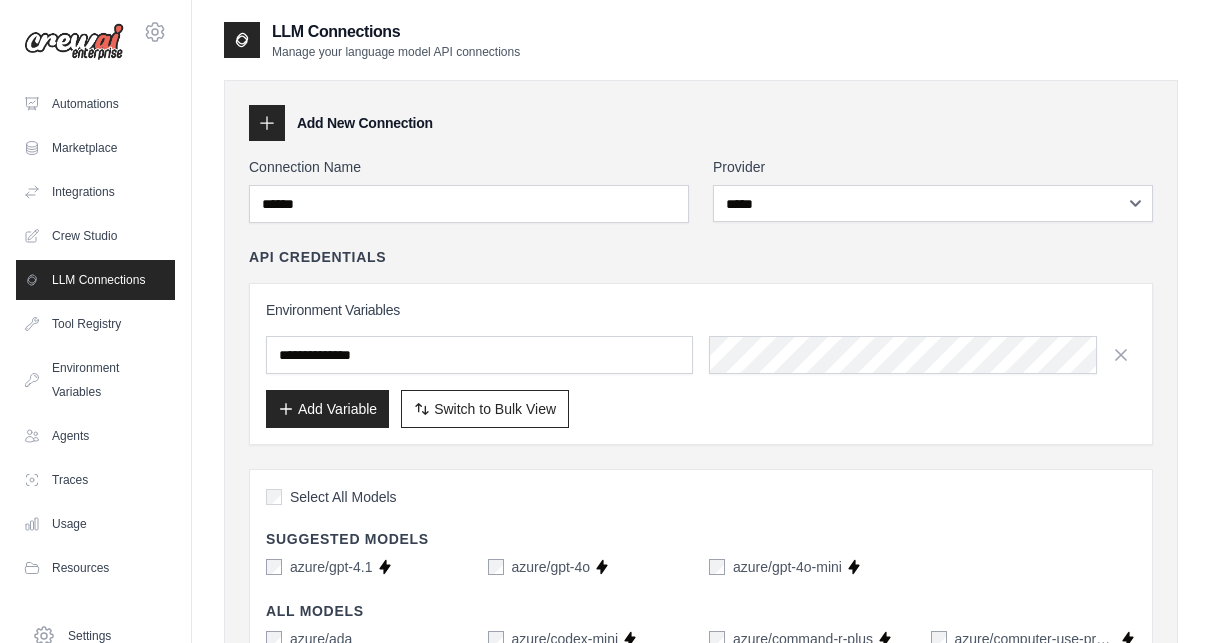 click on "Add Variable" at bounding box center (327, 409) 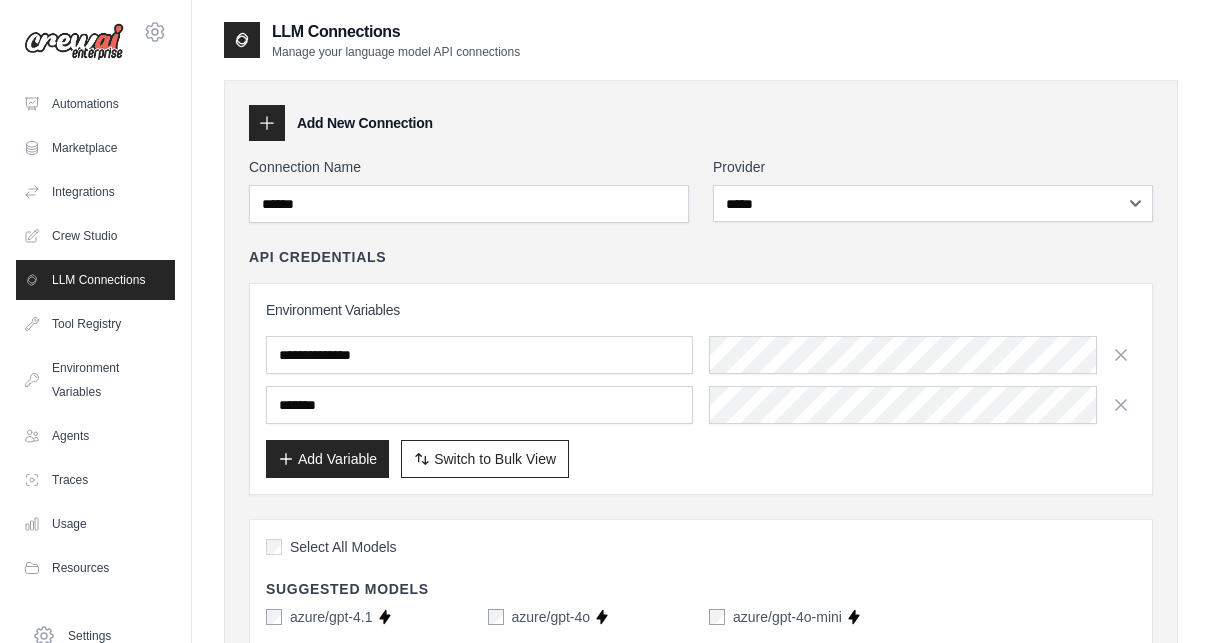 type on "*******" 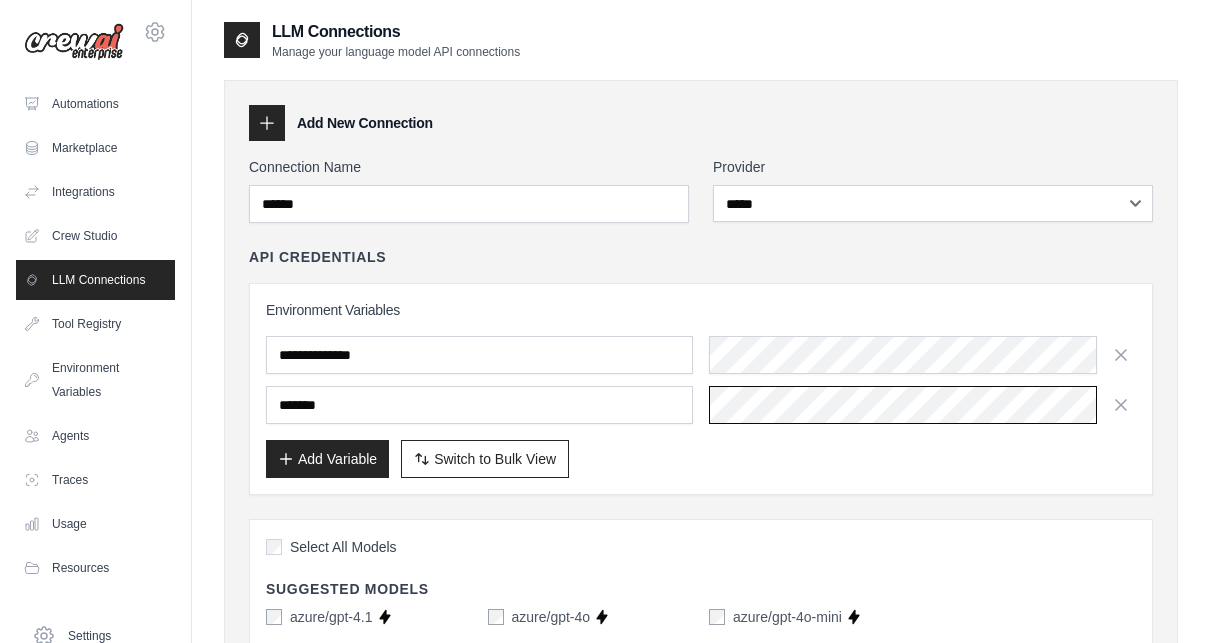 scroll, scrollTop: 0, scrollLeft: 284, axis: horizontal 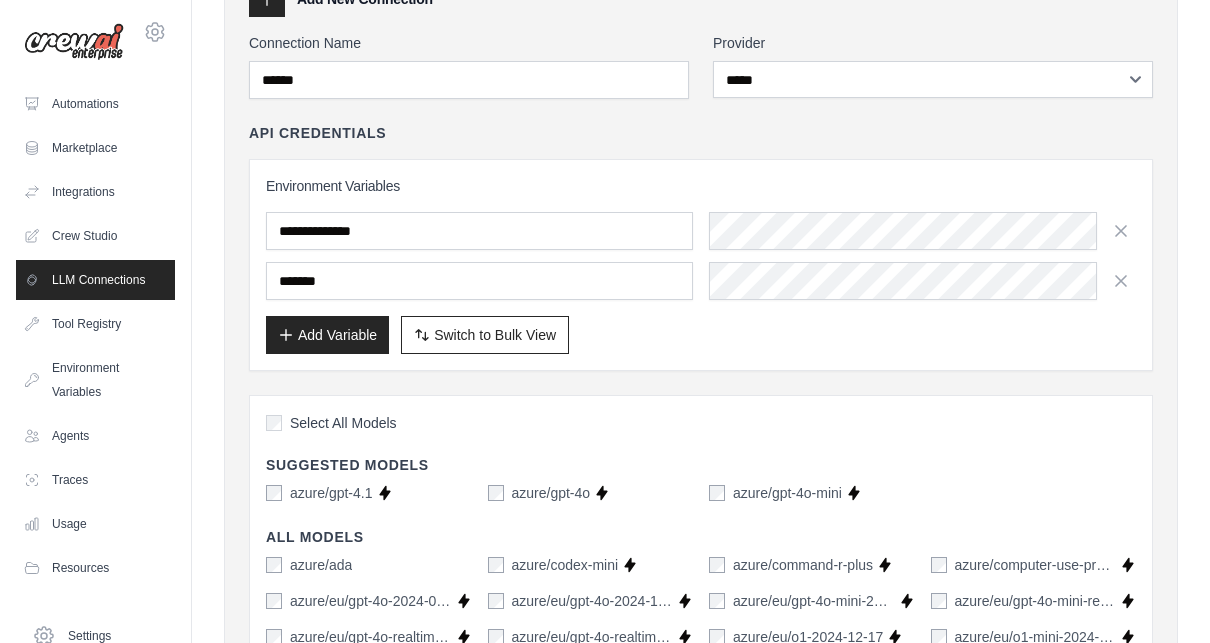 click on "Add Variable" at bounding box center (327, 335) 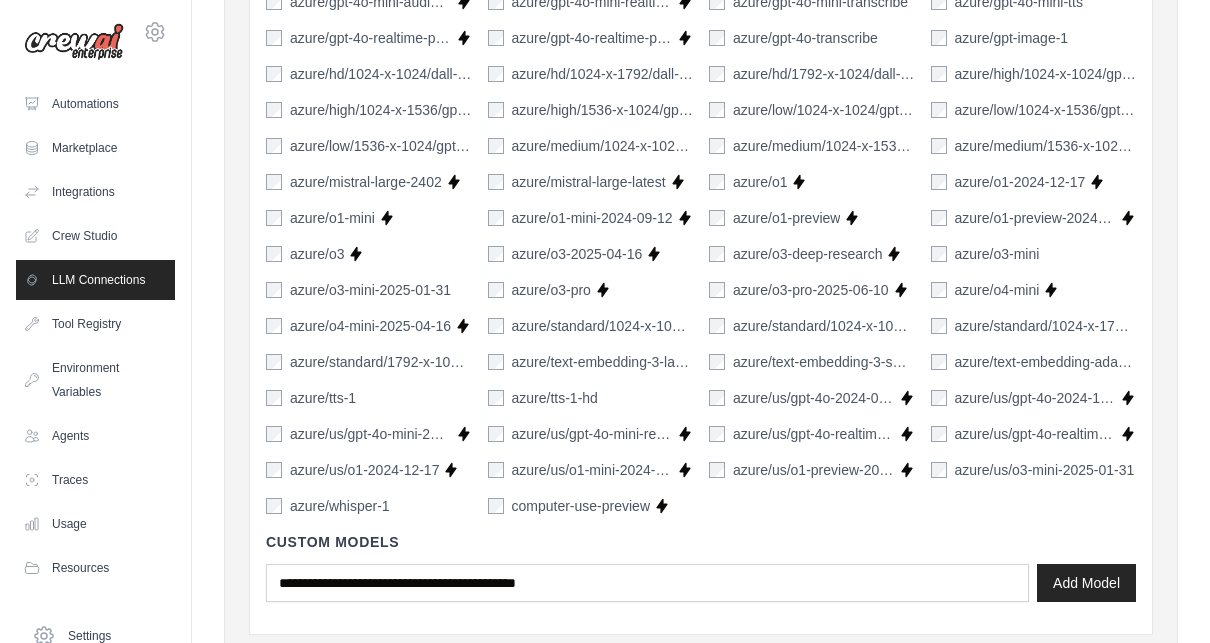 scroll, scrollTop: 1490, scrollLeft: 0, axis: vertical 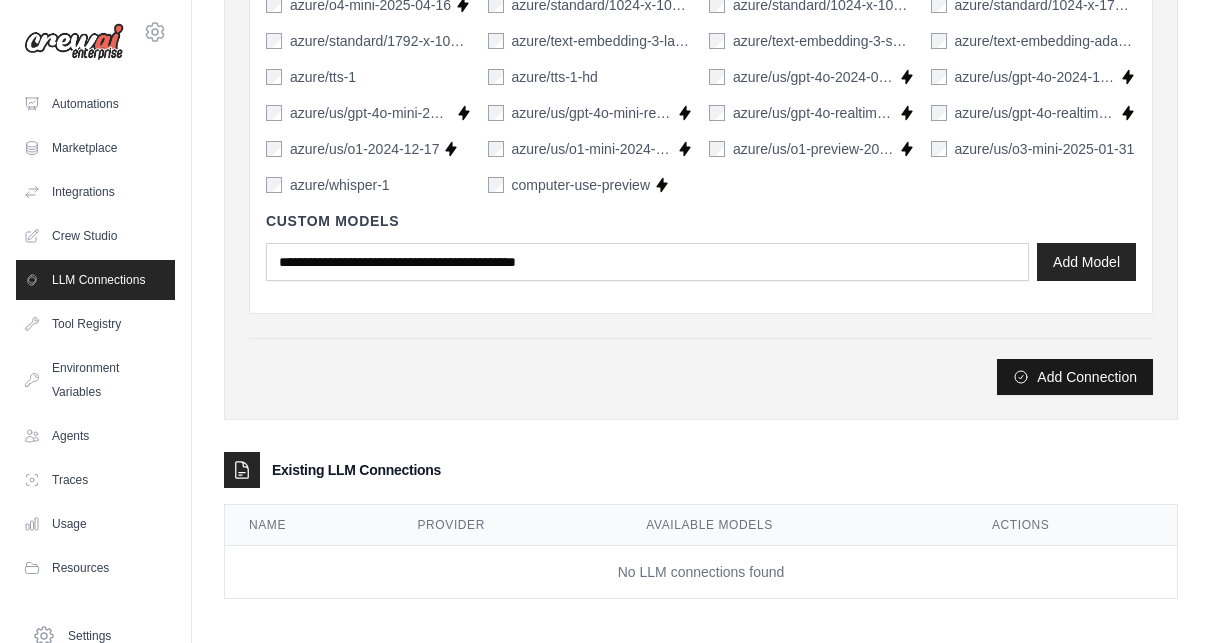click on "Add Connection" at bounding box center (1075, 377) 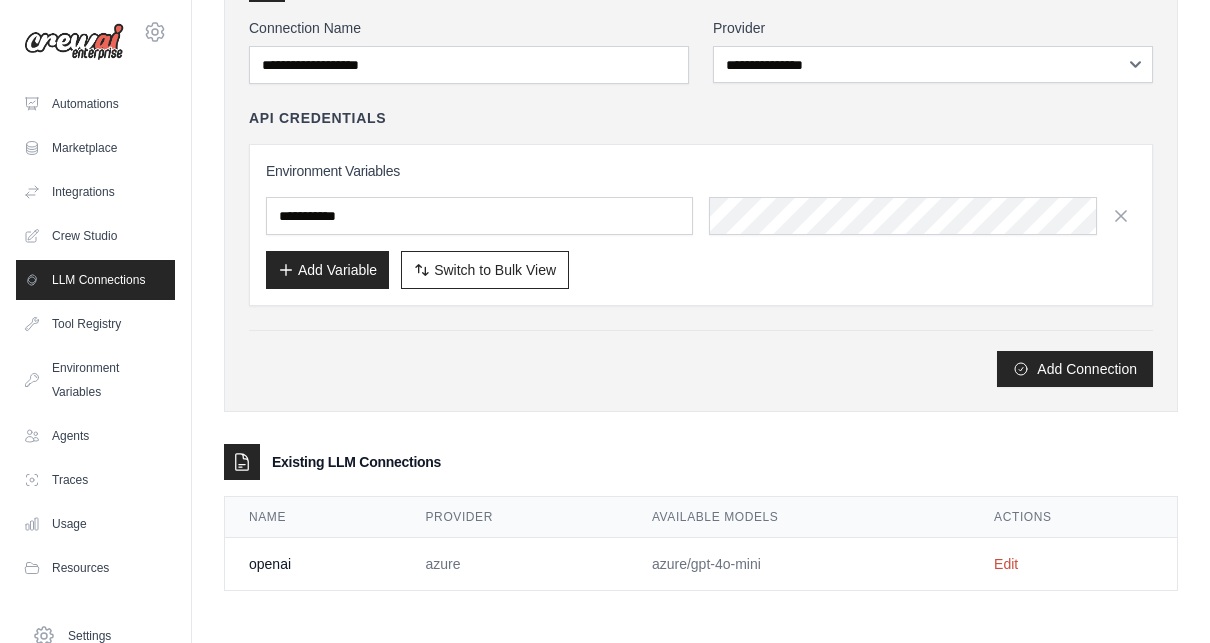 scroll, scrollTop: 0, scrollLeft: 0, axis: both 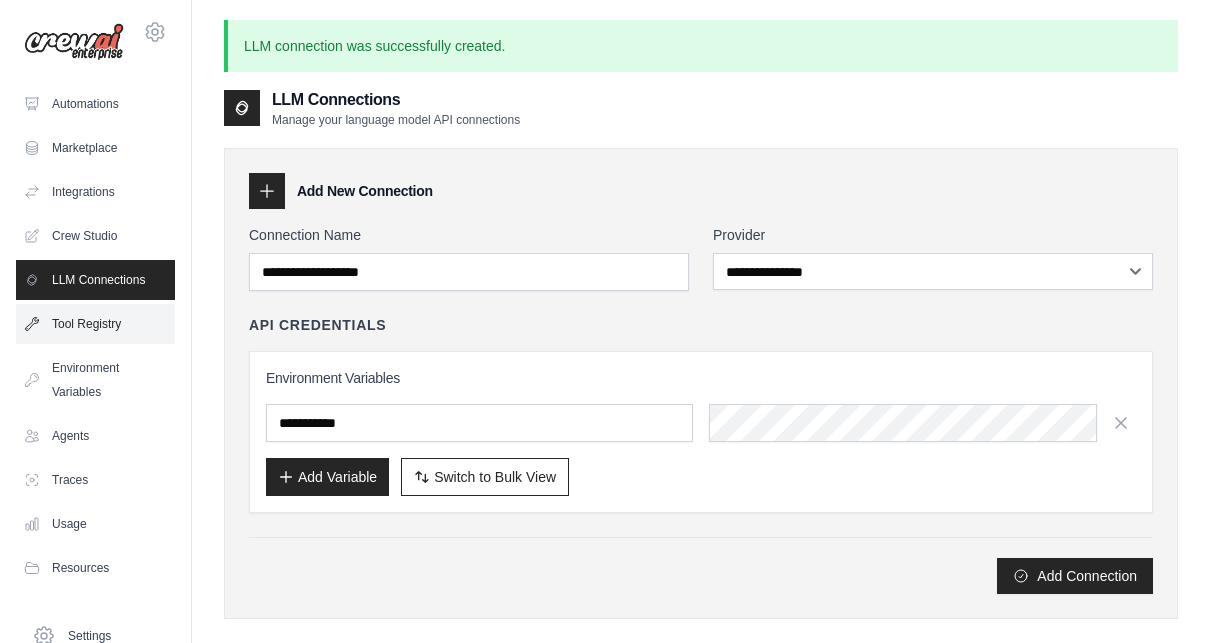 click on "Tool Registry" at bounding box center [95, 324] 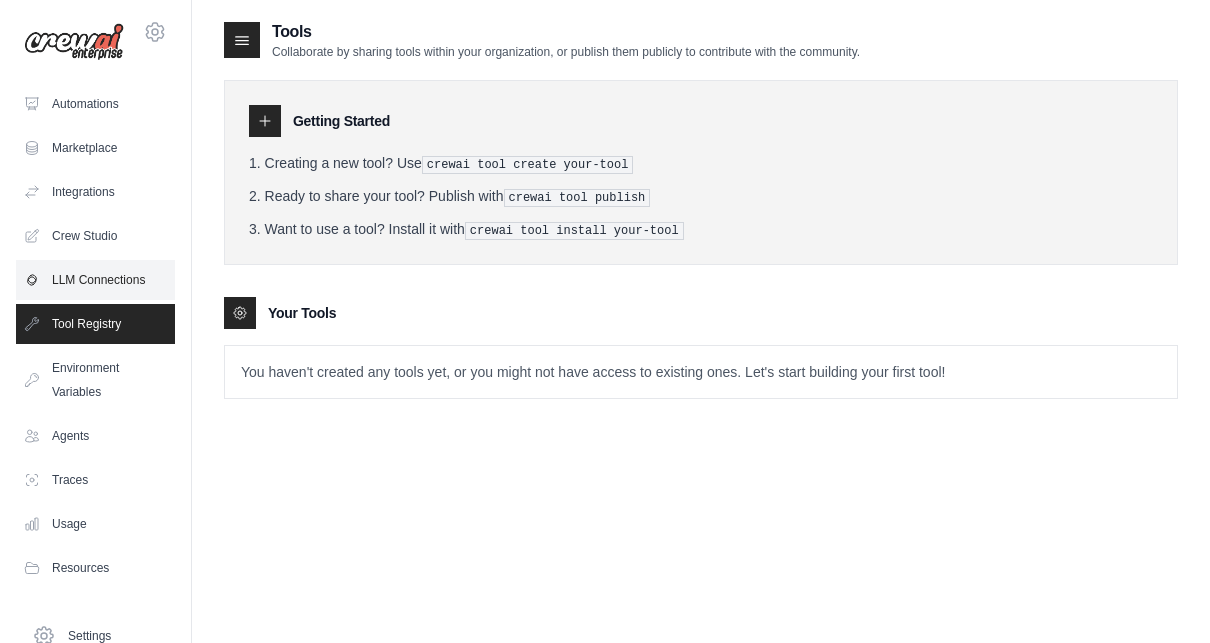 click on "LLM Connections" at bounding box center (95, 280) 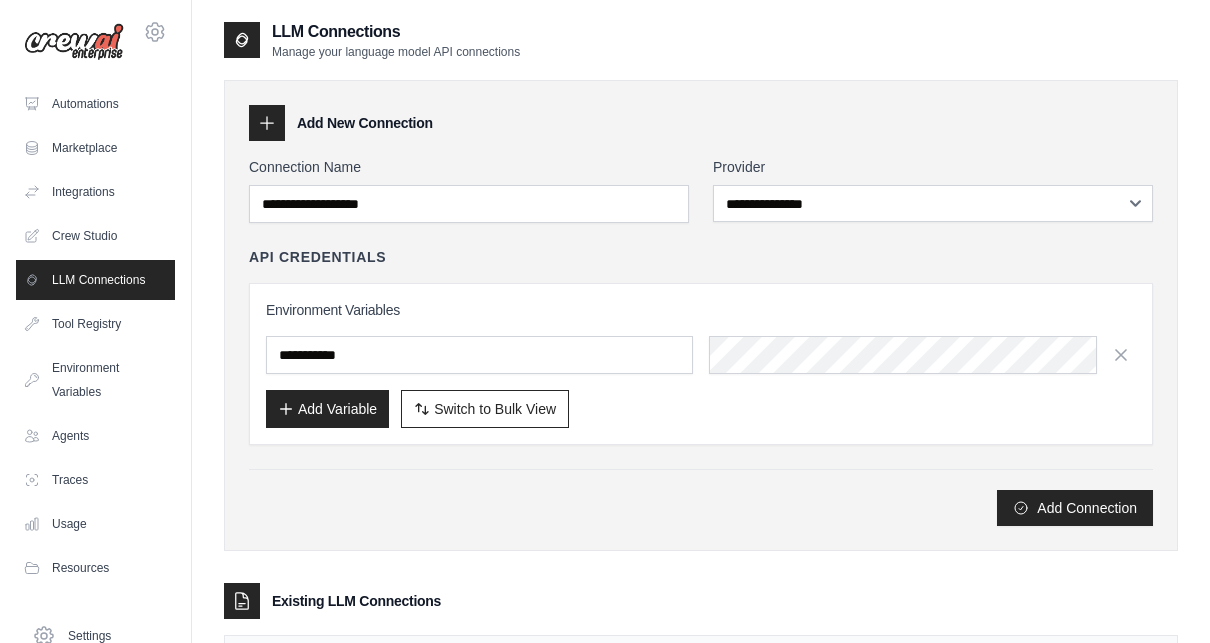 scroll, scrollTop: 134, scrollLeft: 0, axis: vertical 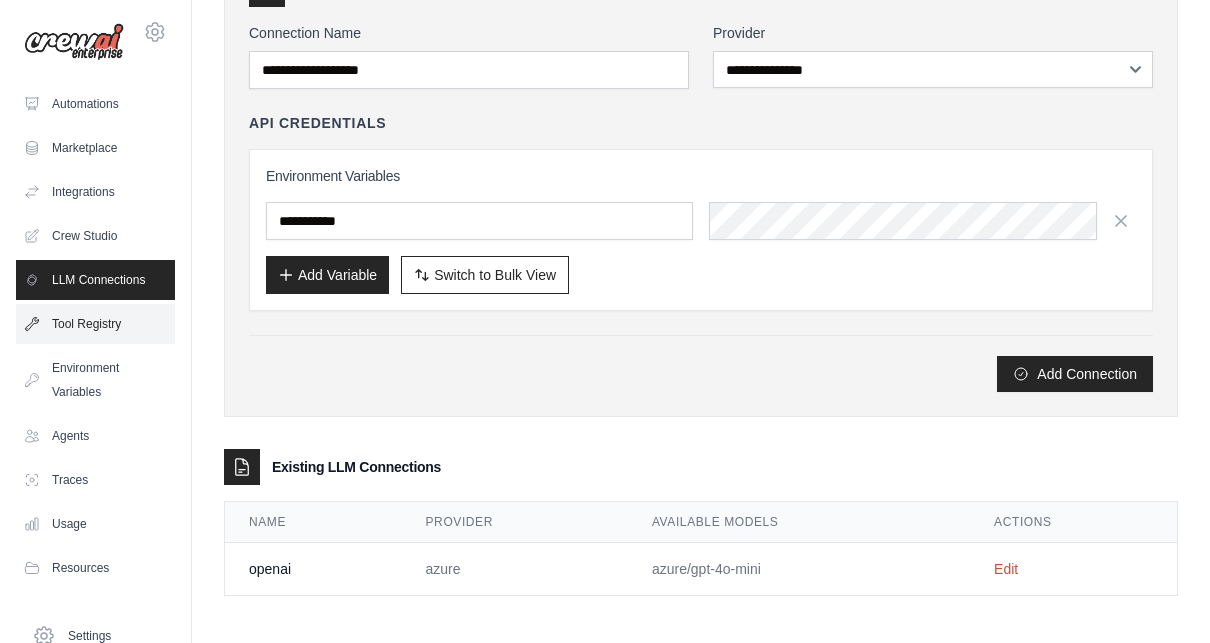 click on "Tool Registry" at bounding box center [95, 324] 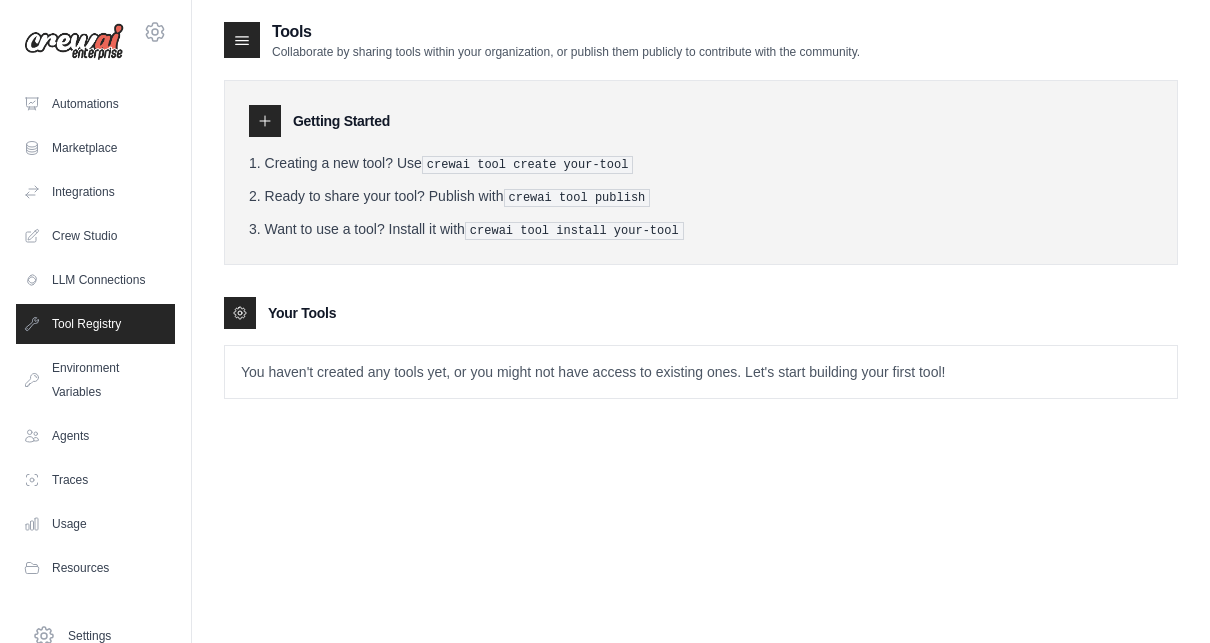 click 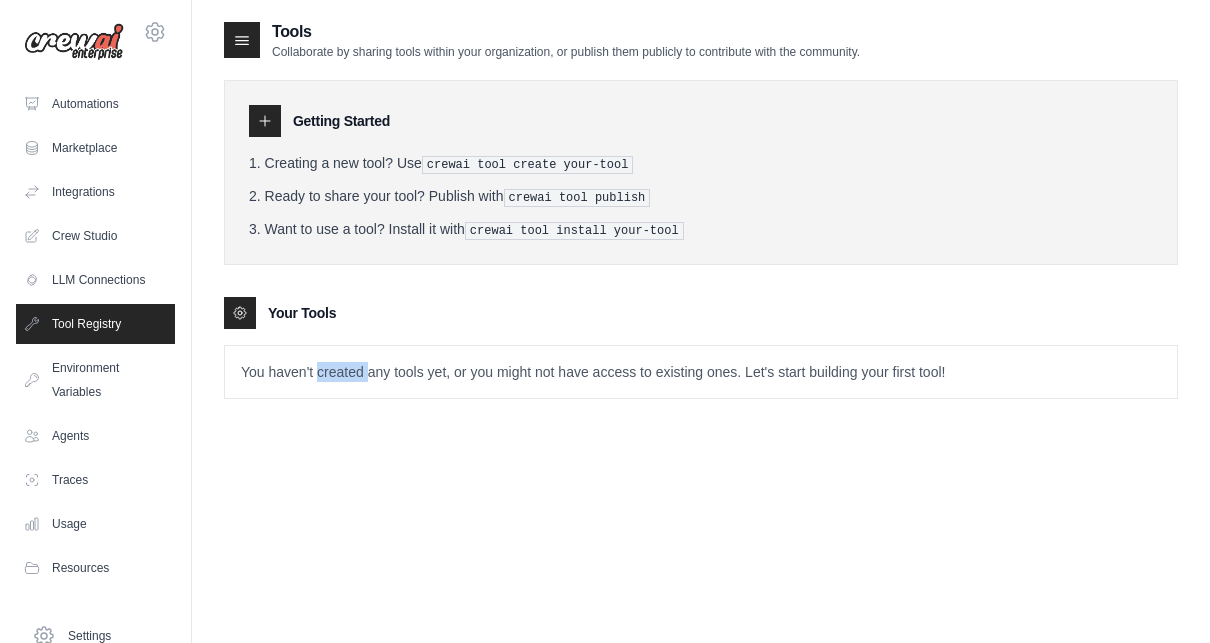 click on "You haven't created any tools yet, or you might not have access to
existing ones. Let's start building your first tool!" at bounding box center (701, 372) 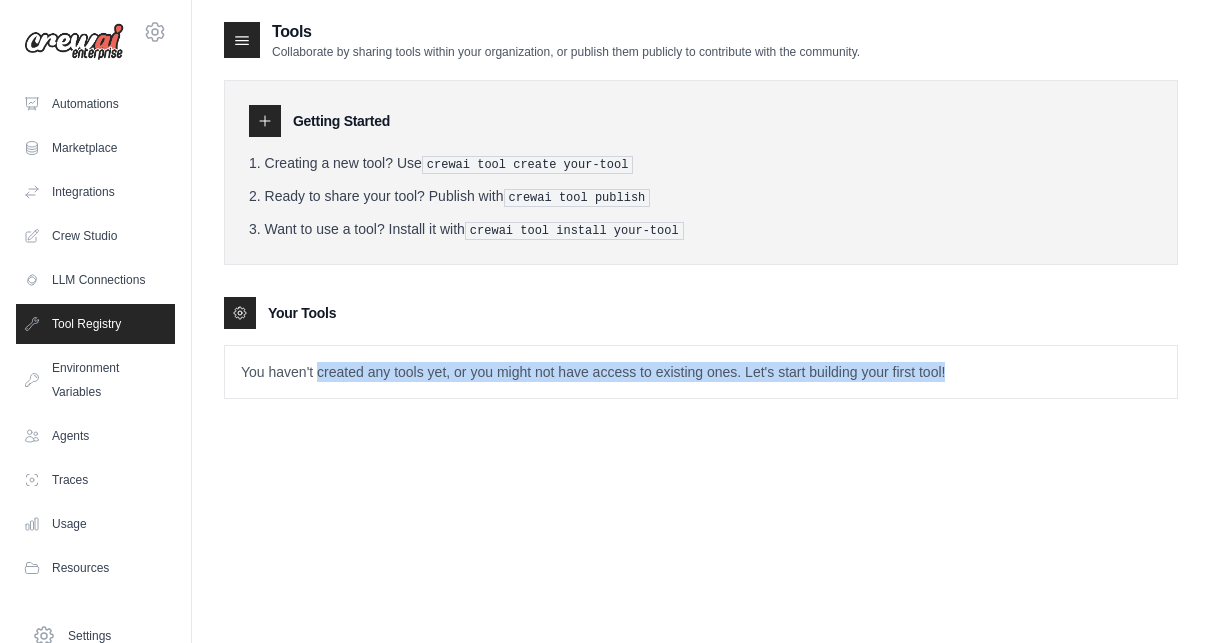 click on "You haven't created any tools yet, or you might not have access to
existing ones. Let's start building your first tool!" at bounding box center (701, 372) 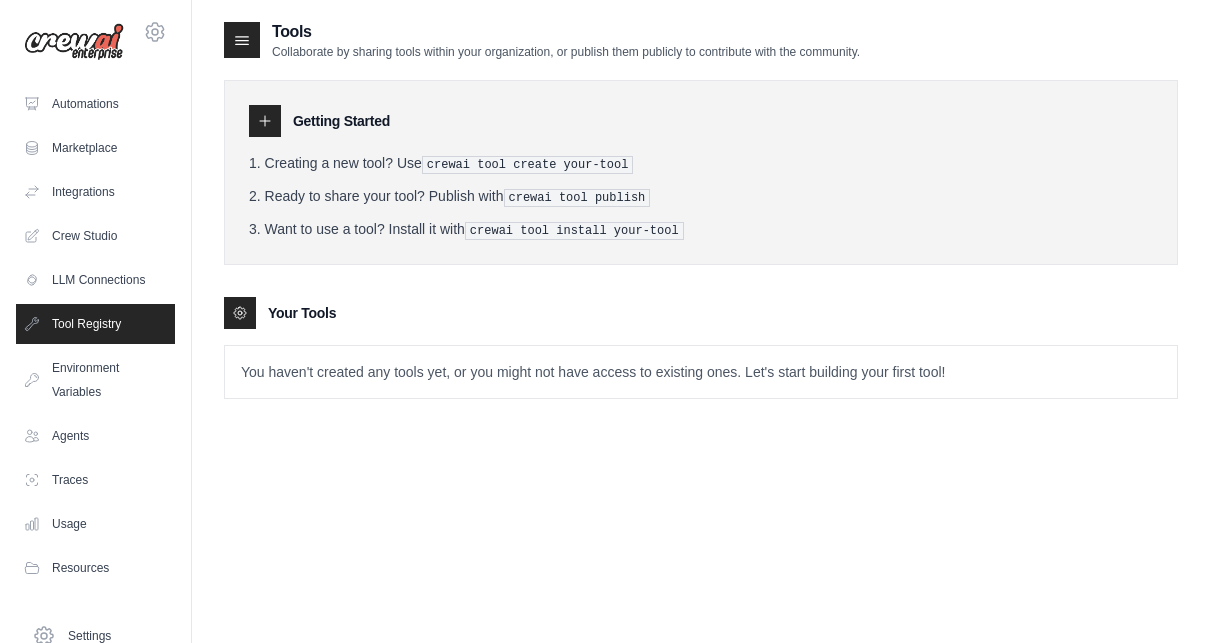 click on "Tools
Collaborate by sharing tools within your organization, or publish them
publicly to contribute with the community.
Getting Started
Creating a new tool? Use
crewai tool create your-tool
Ready to share your tool? Publish with
crewai tool publish
Want to use a tool? Install it with
crewai tool install your-tool
Your Tools" at bounding box center [701, 341] 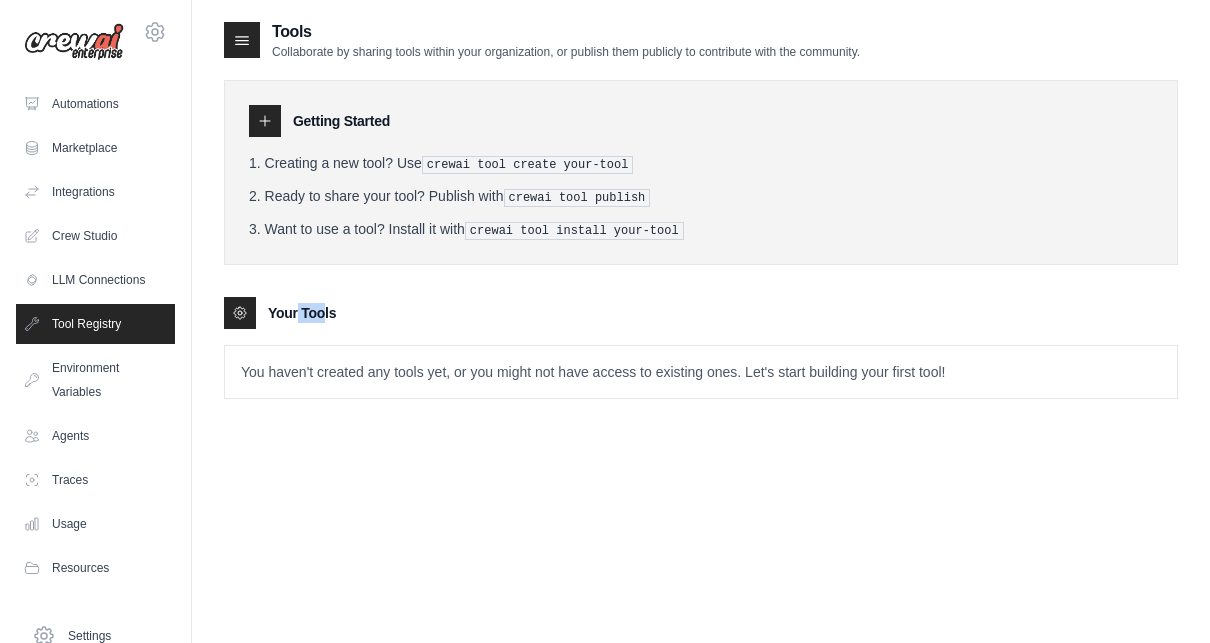 click 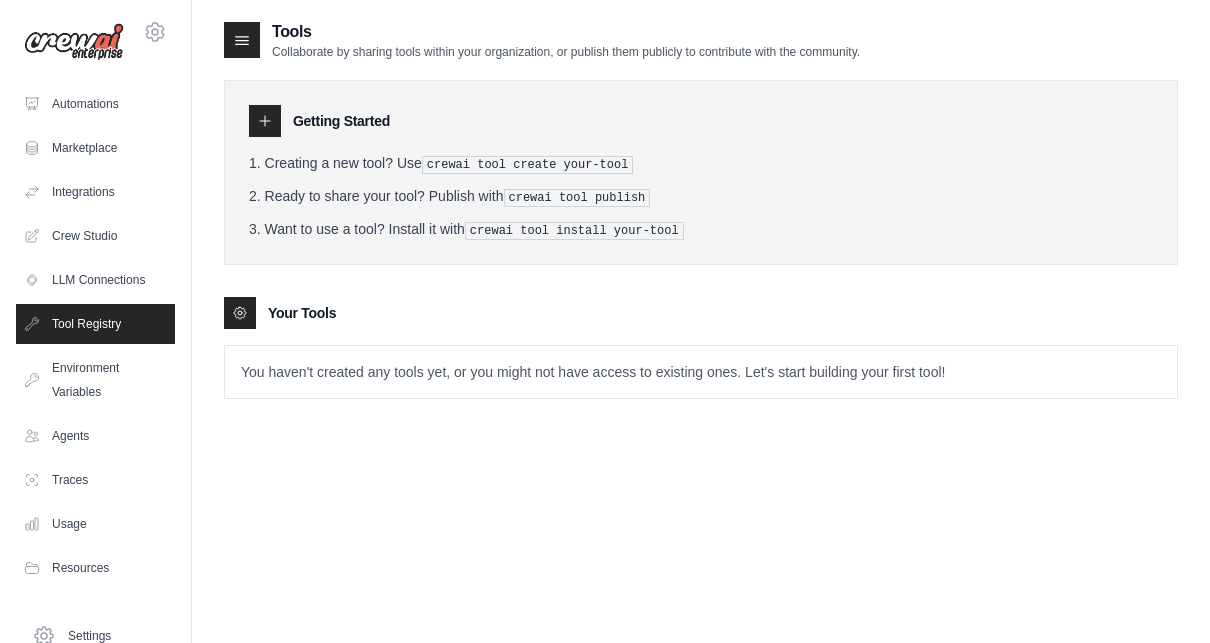 drag, startPoint x: 245, startPoint y: 306, endPoint x: 235, endPoint y: 307, distance: 10.049875 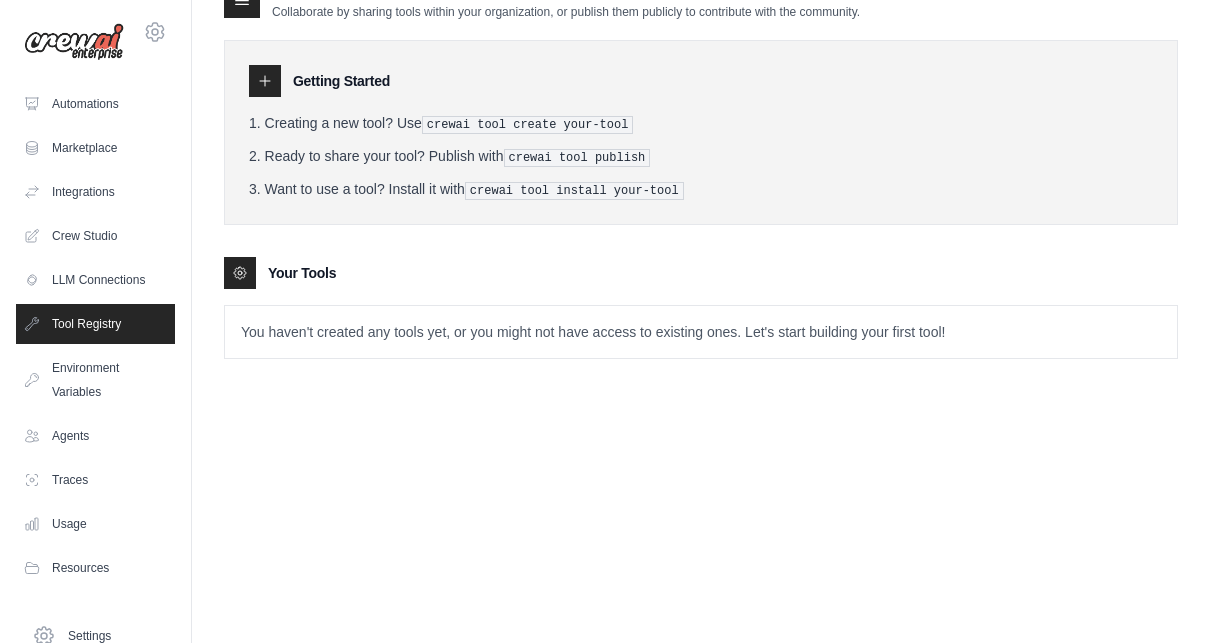 scroll, scrollTop: 0, scrollLeft: 0, axis: both 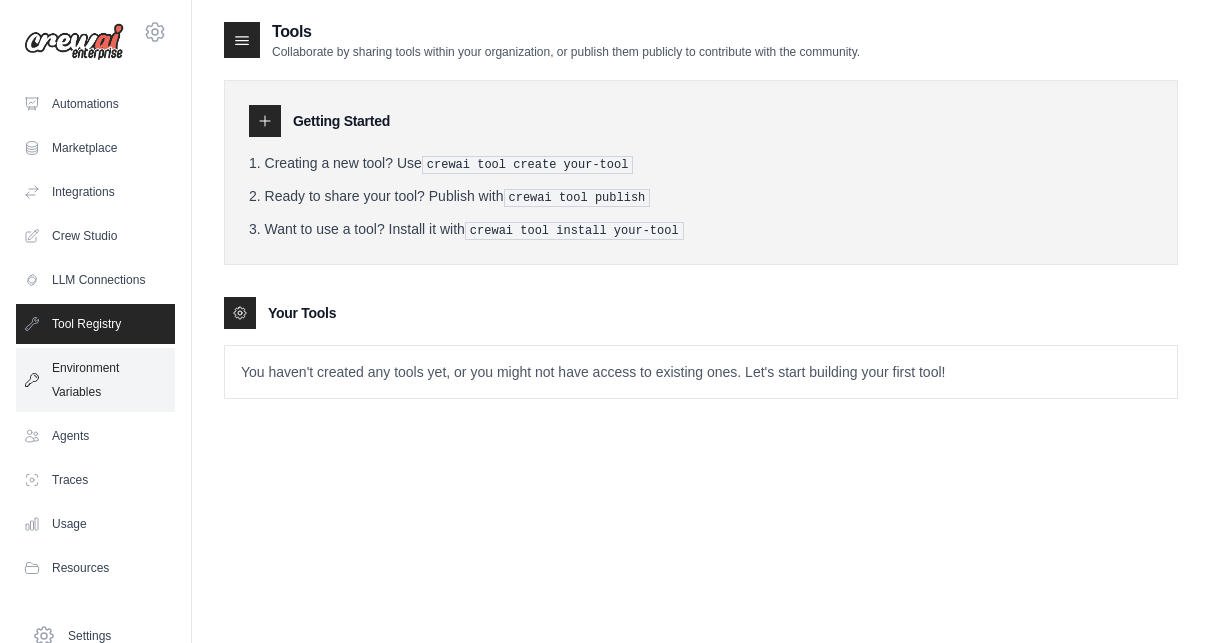 click on "Environment Variables" at bounding box center [95, 380] 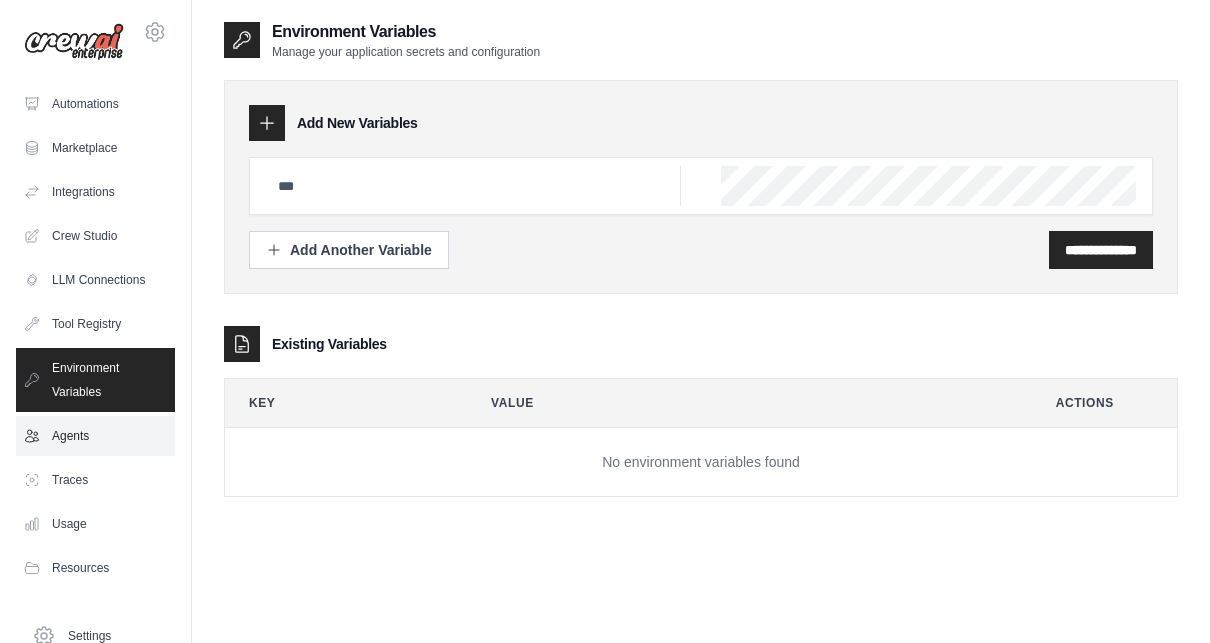 click on "Agents" at bounding box center (95, 436) 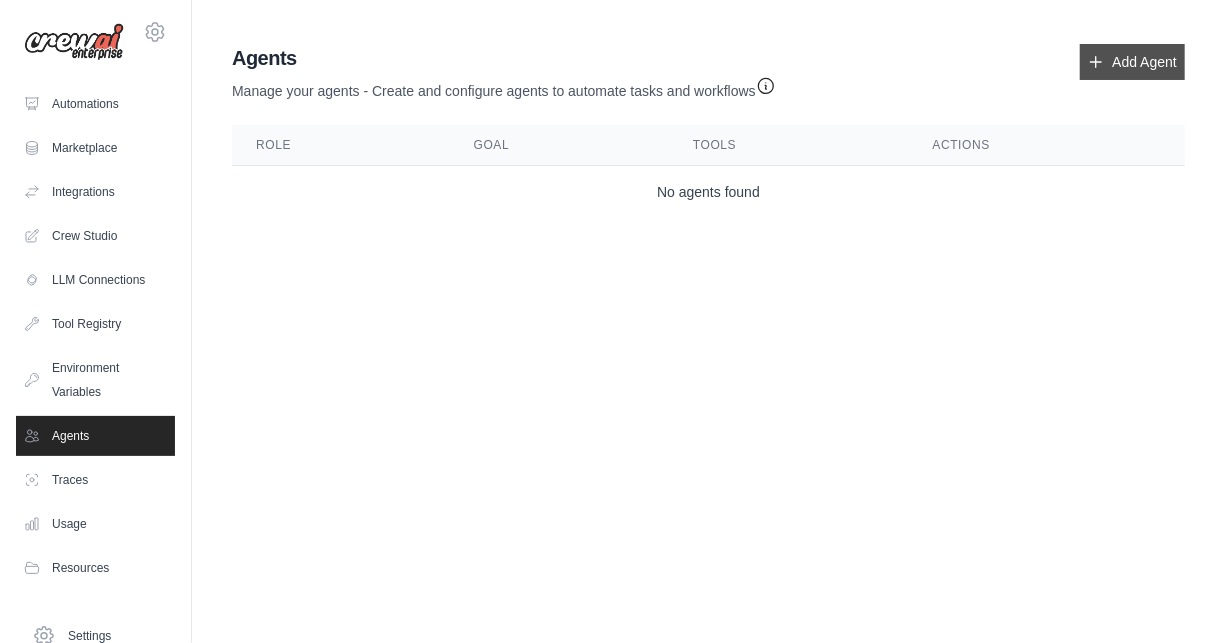 click on "Add Agent" at bounding box center [1132, 62] 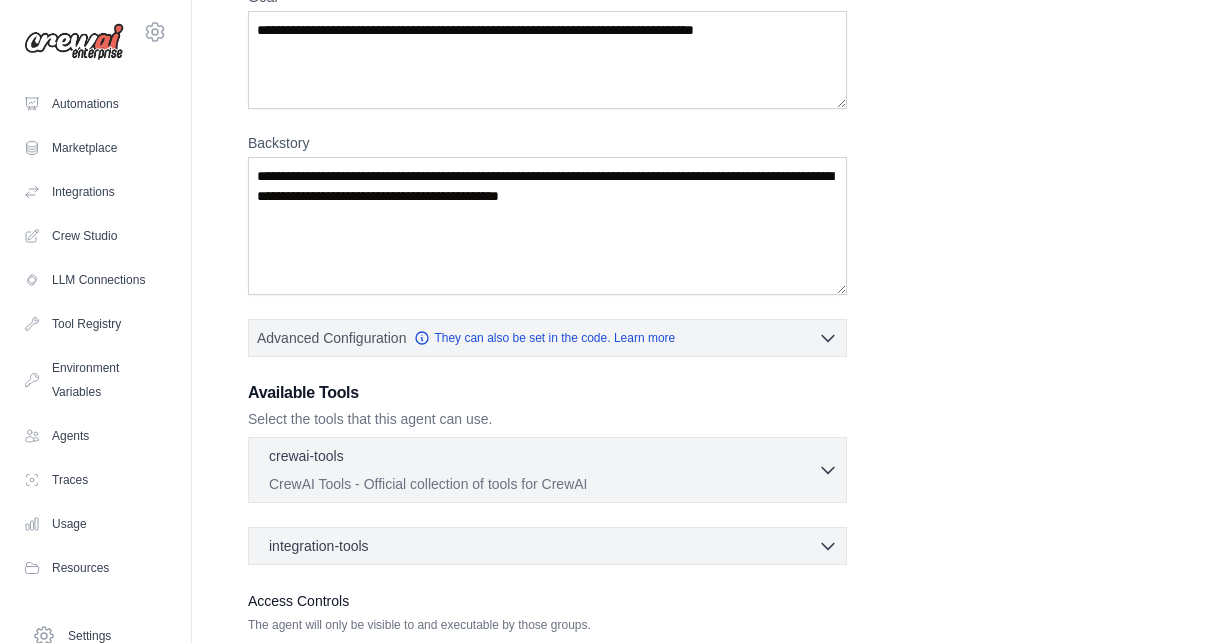 scroll, scrollTop: 194, scrollLeft: 0, axis: vertical 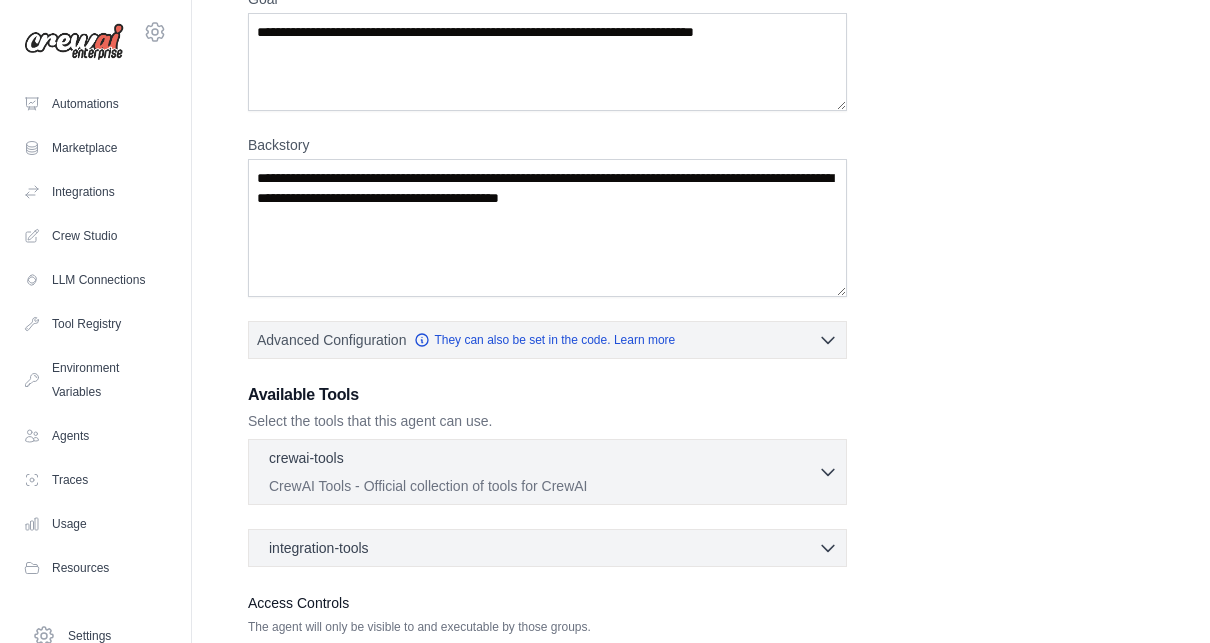 click on "crewai-tools
0 selected
CrewAI Tools - Official collection of tools for CrewAI" at bounding box center [547, 472] 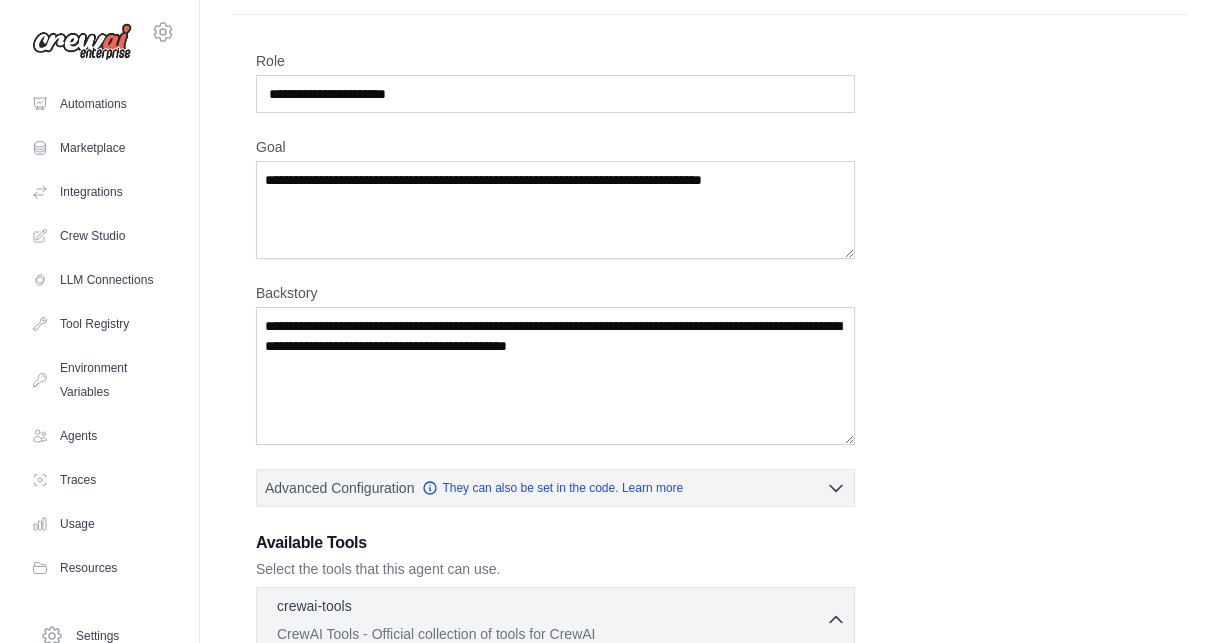 scroll, scrollTop: 0, scrollLeft: 0, axis: both 